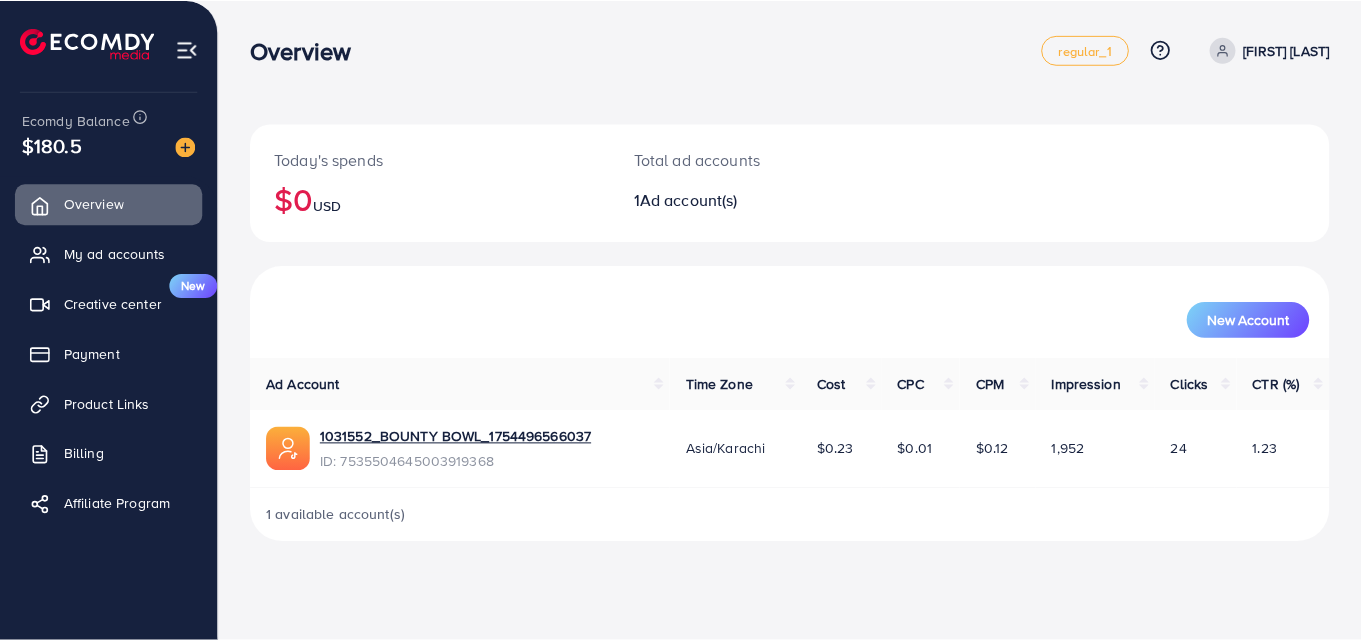scroll, scrollTop: 0, scrollLeft: 0, axis: both 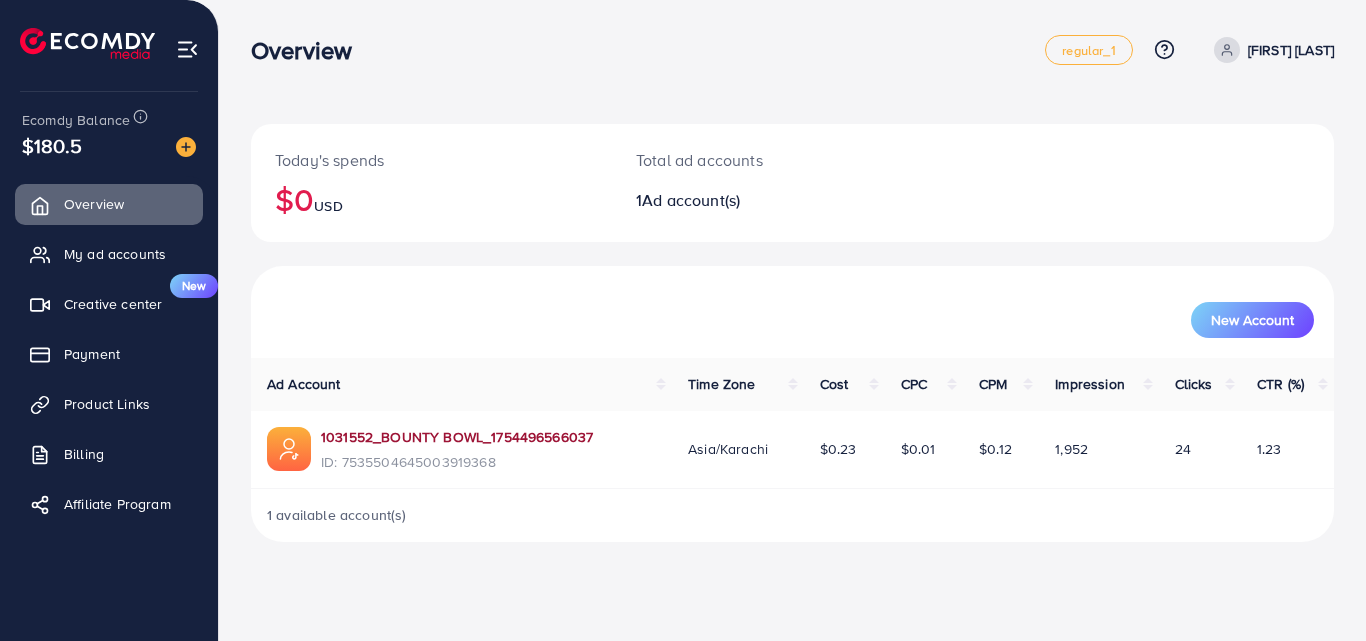 click on "1031552_BOUNTY BOWL_1754496566037" at bounding box center (457, 437) 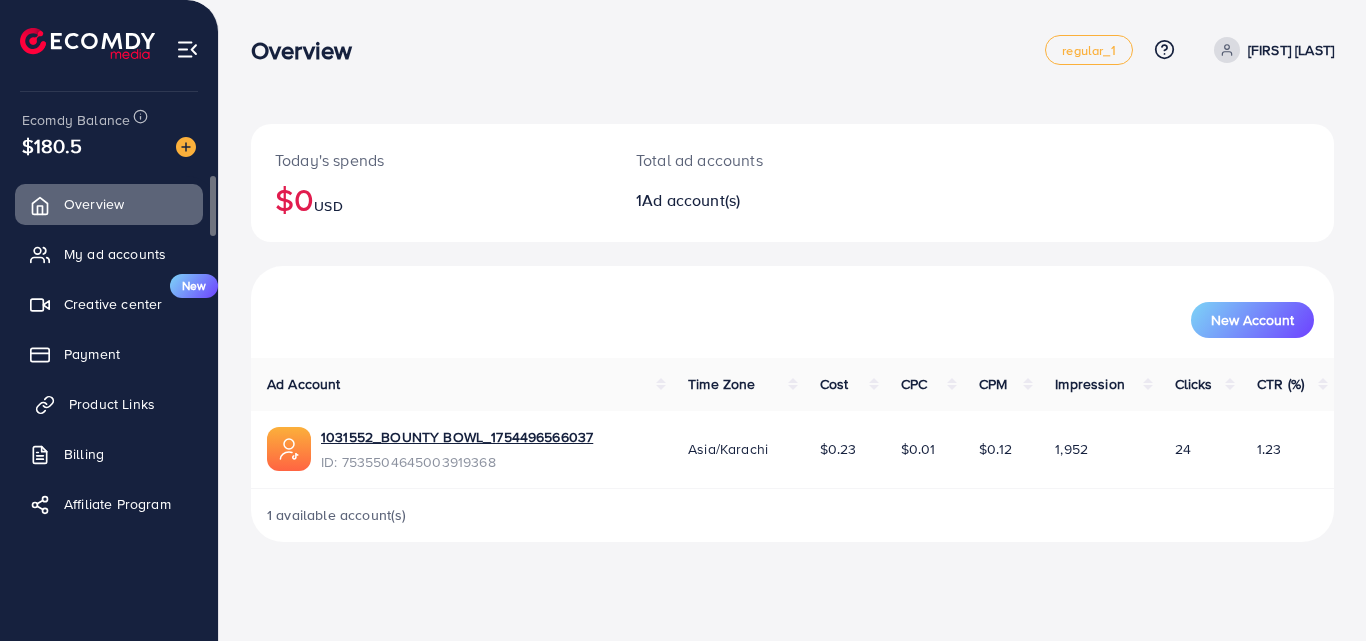 click on "Product Links" at bounding box center (112, 404) 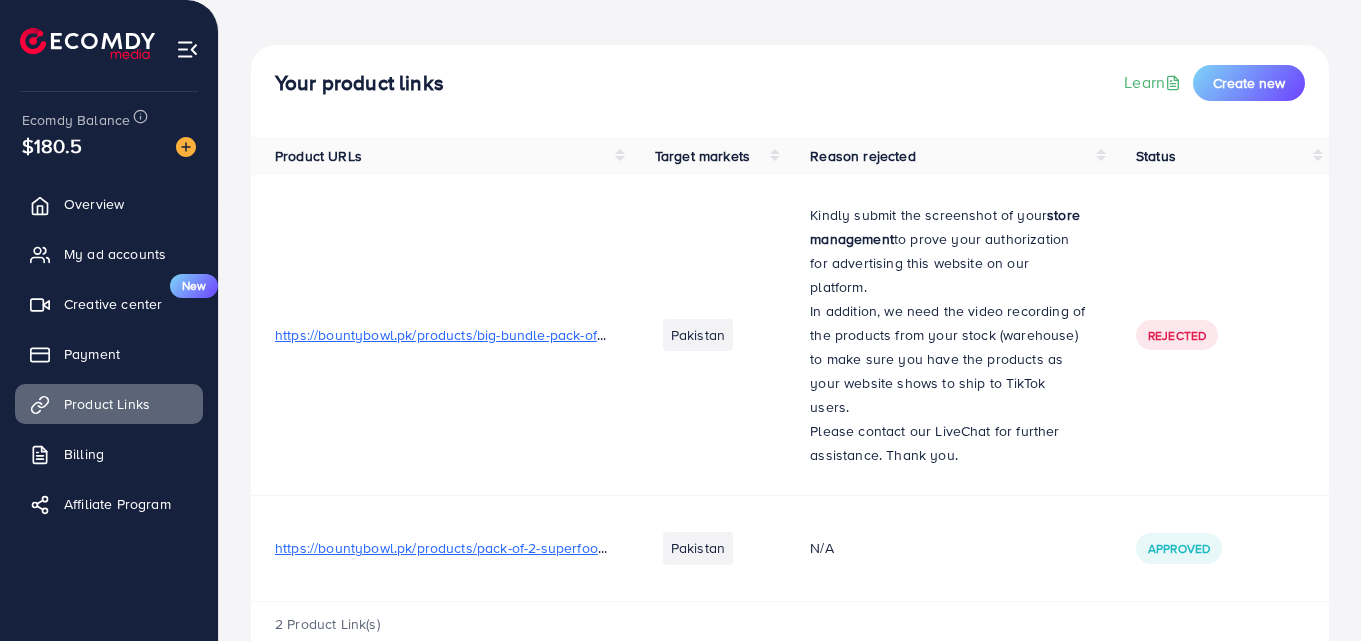 scroll, scrollTop: 82, scrollLeft: 0, axis: vertical 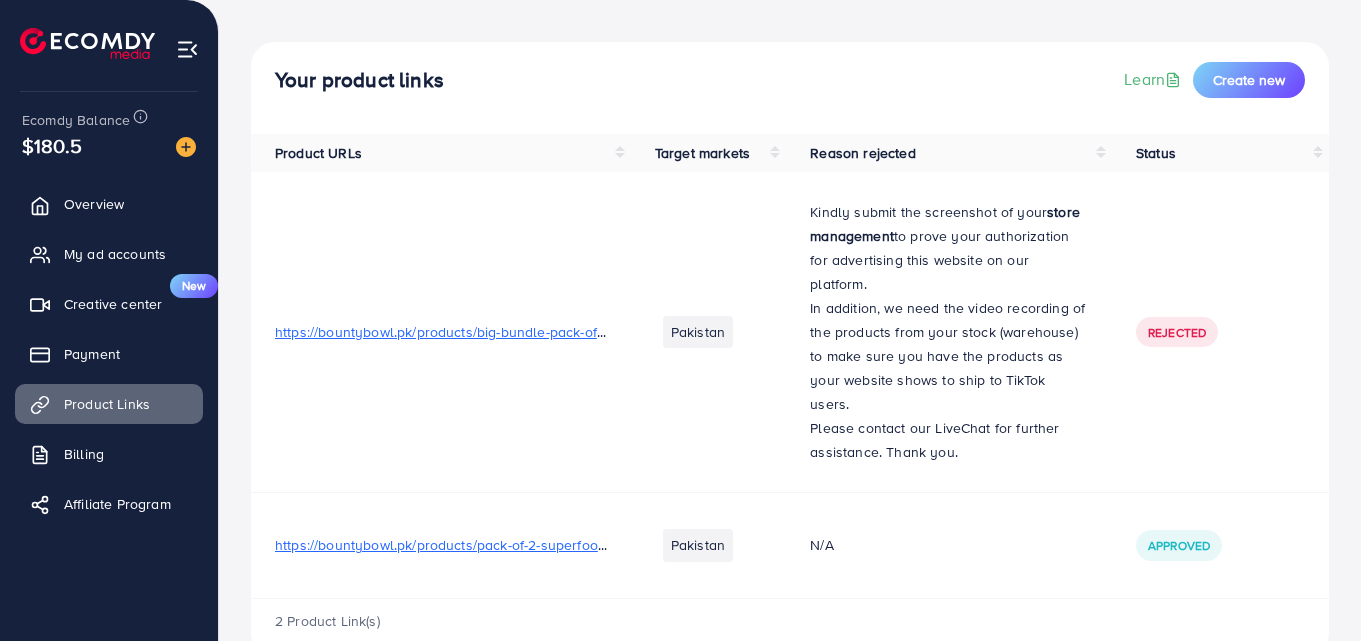 click on "https://bountybowl.pk/products/pack-of-2-superfood-nutty-oatmeal-fruity-oatmeal" at bounding box center (534, 545) 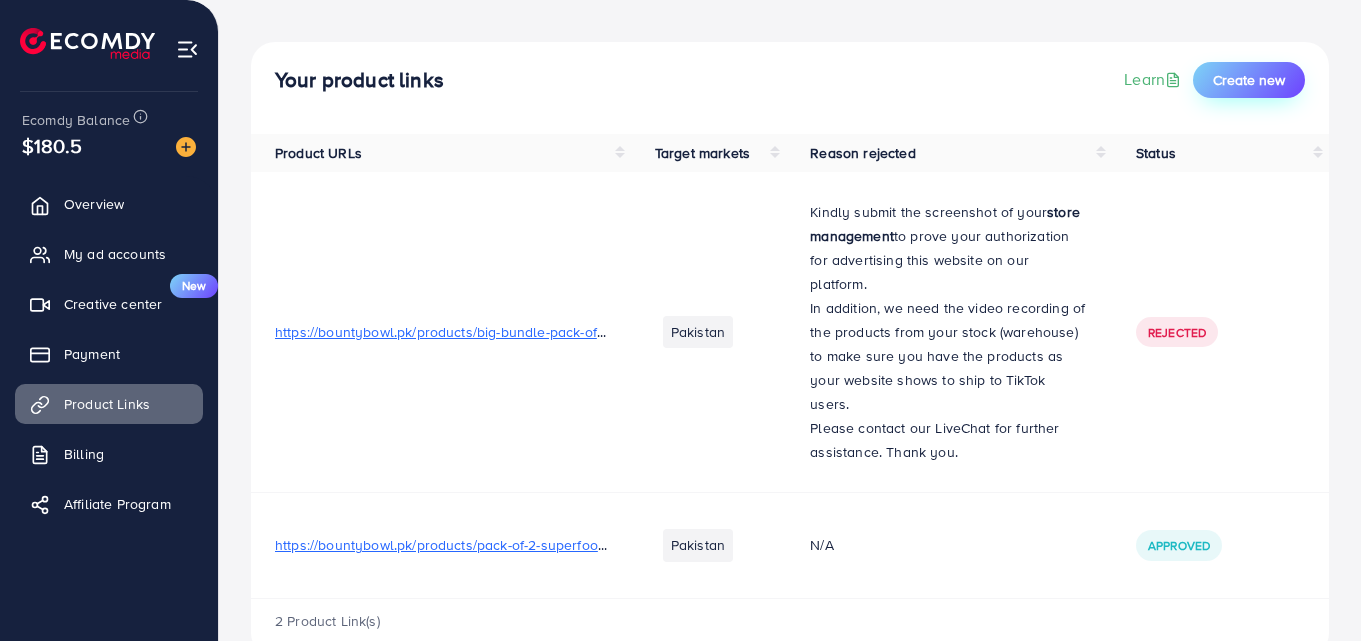 click on "Create new" at bounding box center (1249, 80) 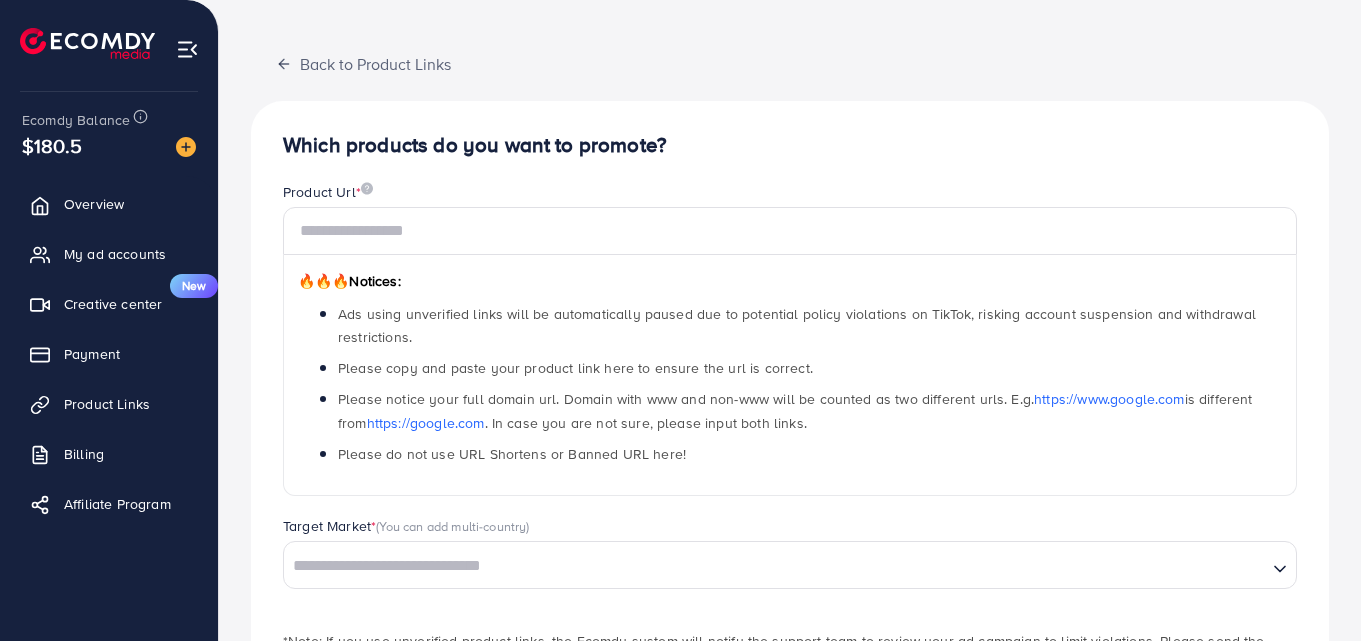 scroll, scrollTop: 0, scrollLeft: 0, axis: both 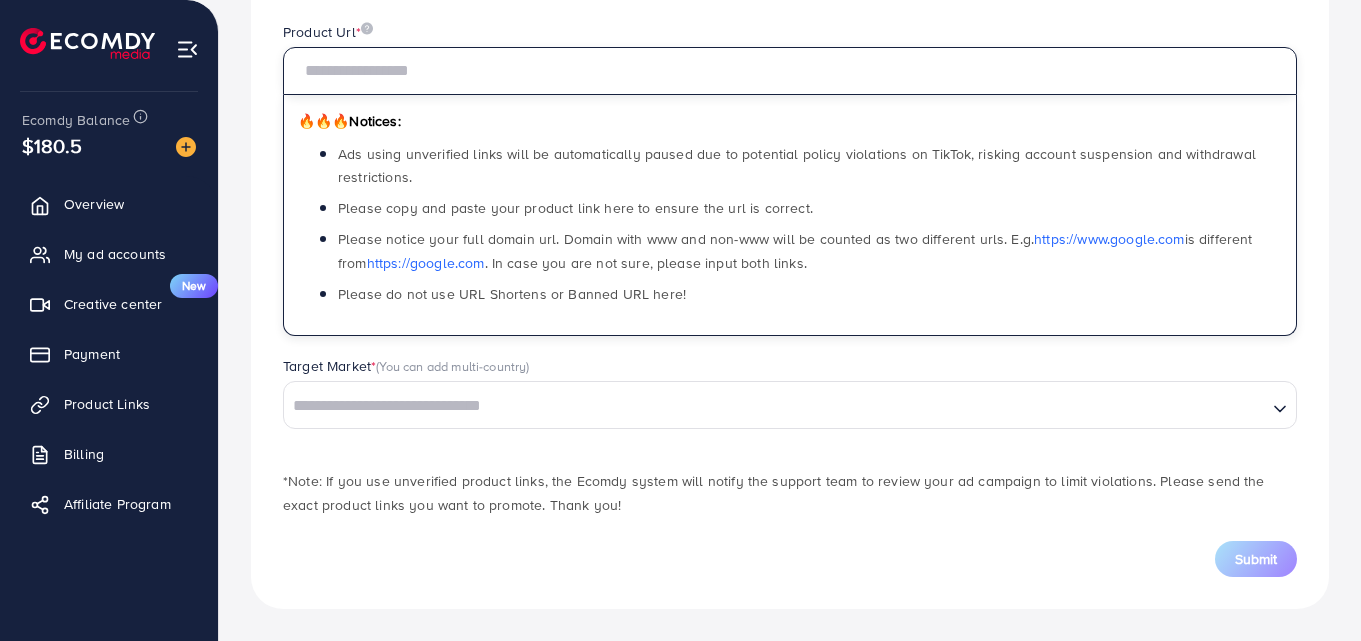 click at bounding box center [790, 71] 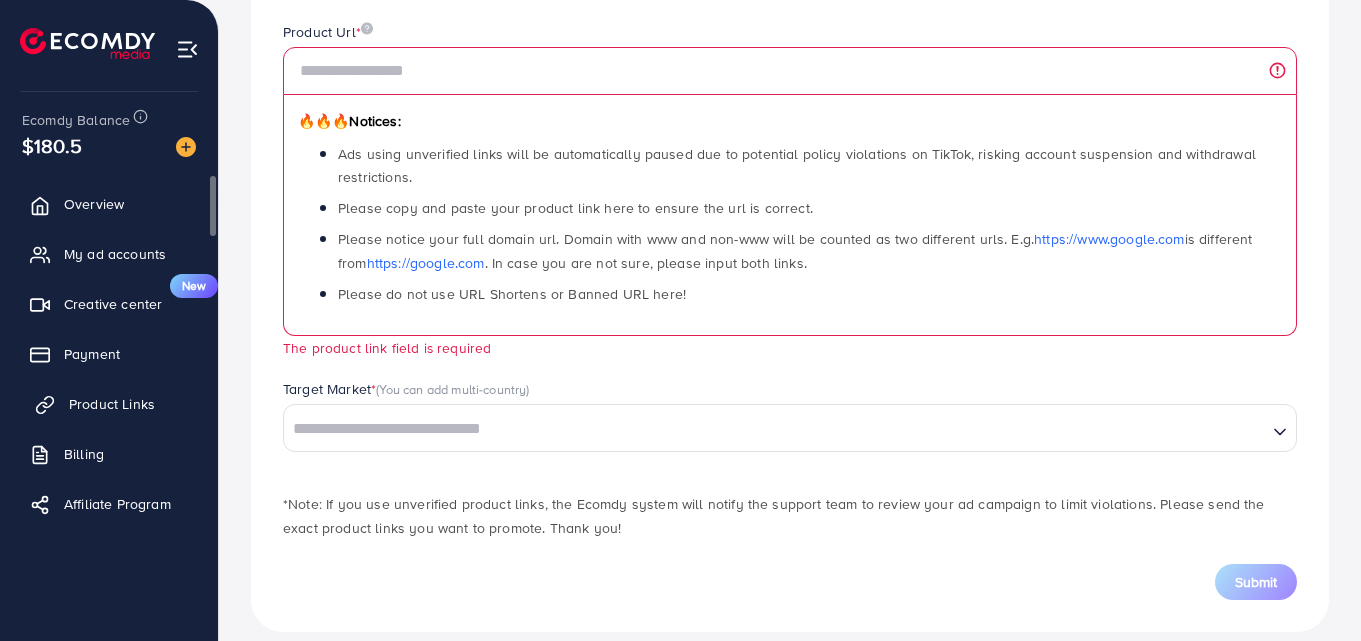 click on "Product Links" at bounding box center (112, 404) 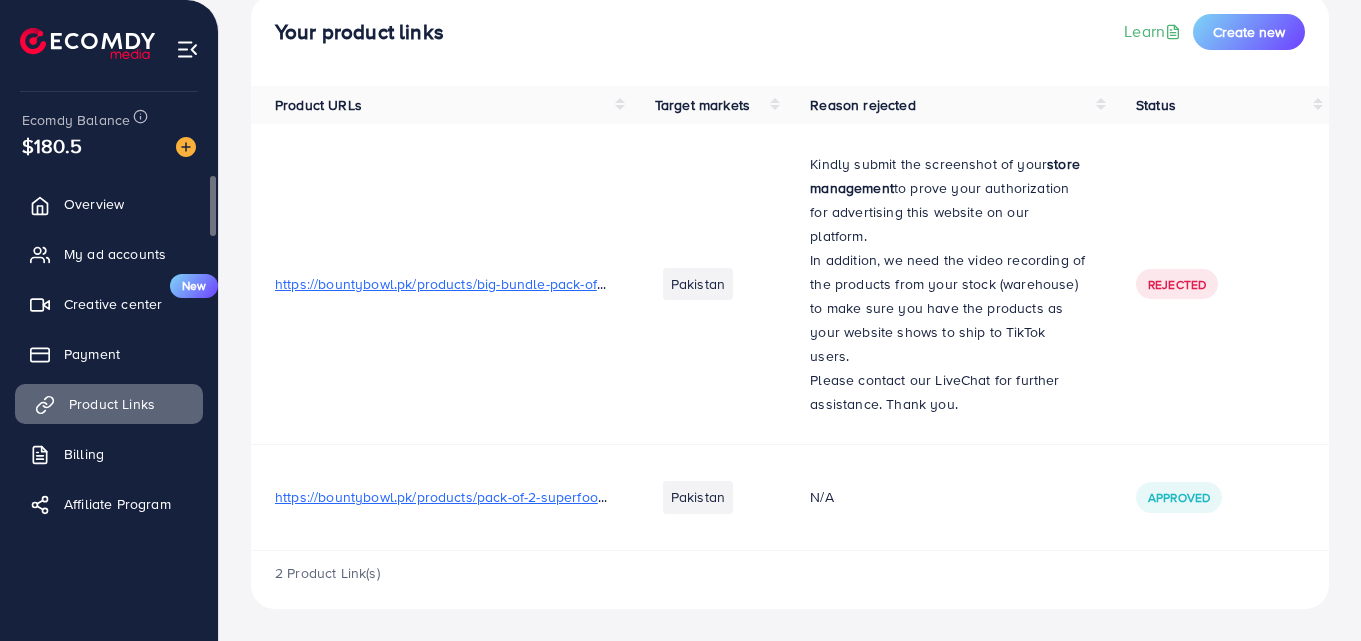 scroll, scrollTop: 0, scrollLeft: 0, axis: both 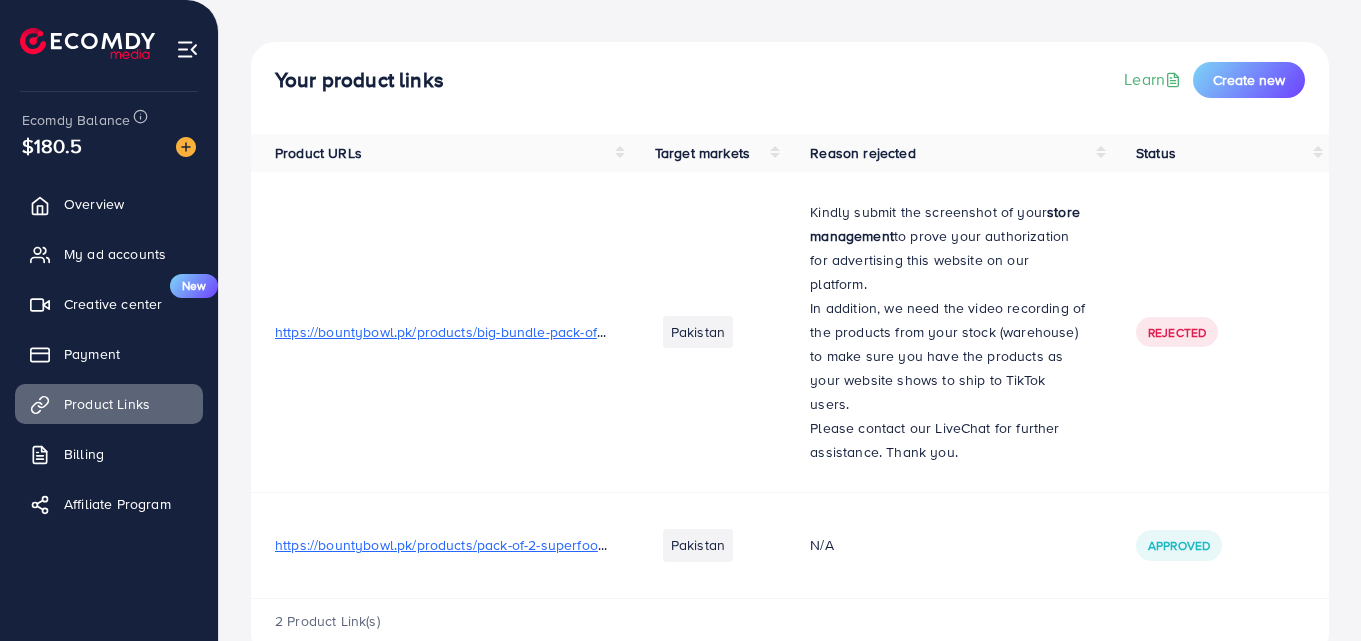 click on "https://bountybowl.pk/products/pack-of-2-superfood-nutty-oatmeal-fruity-oatmeal" at bounding box center [534, 545] 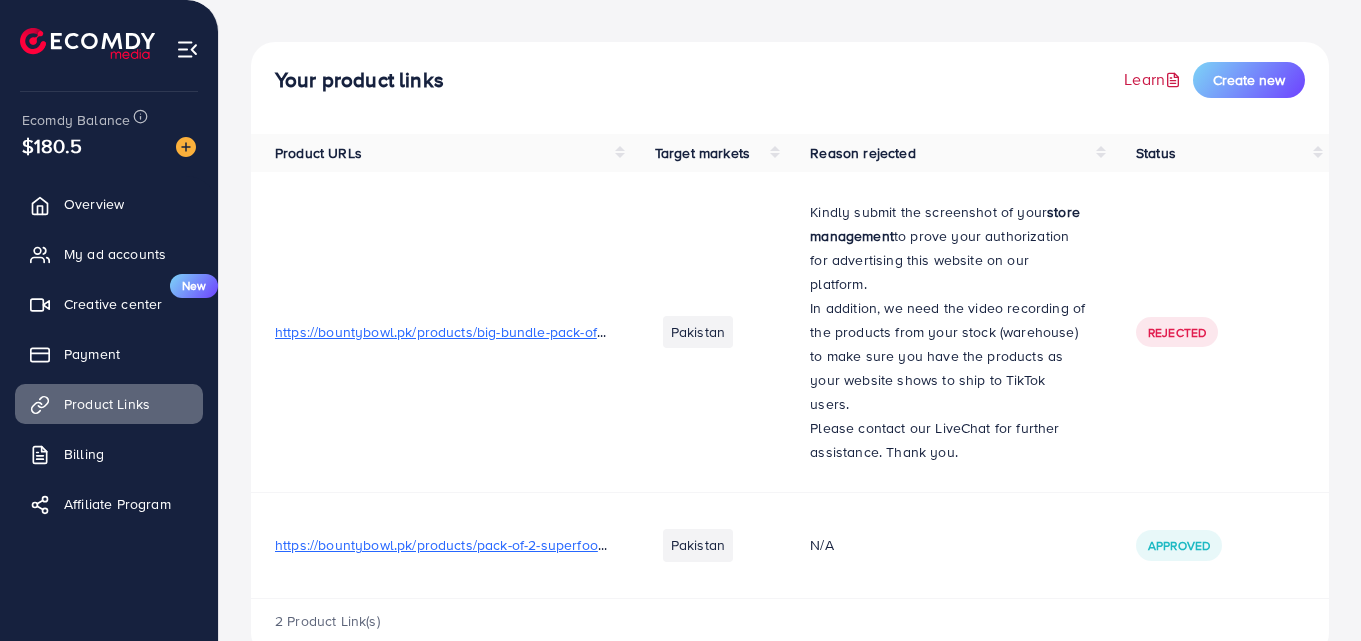 click on "Learn" at bounding box center (1154, 79) 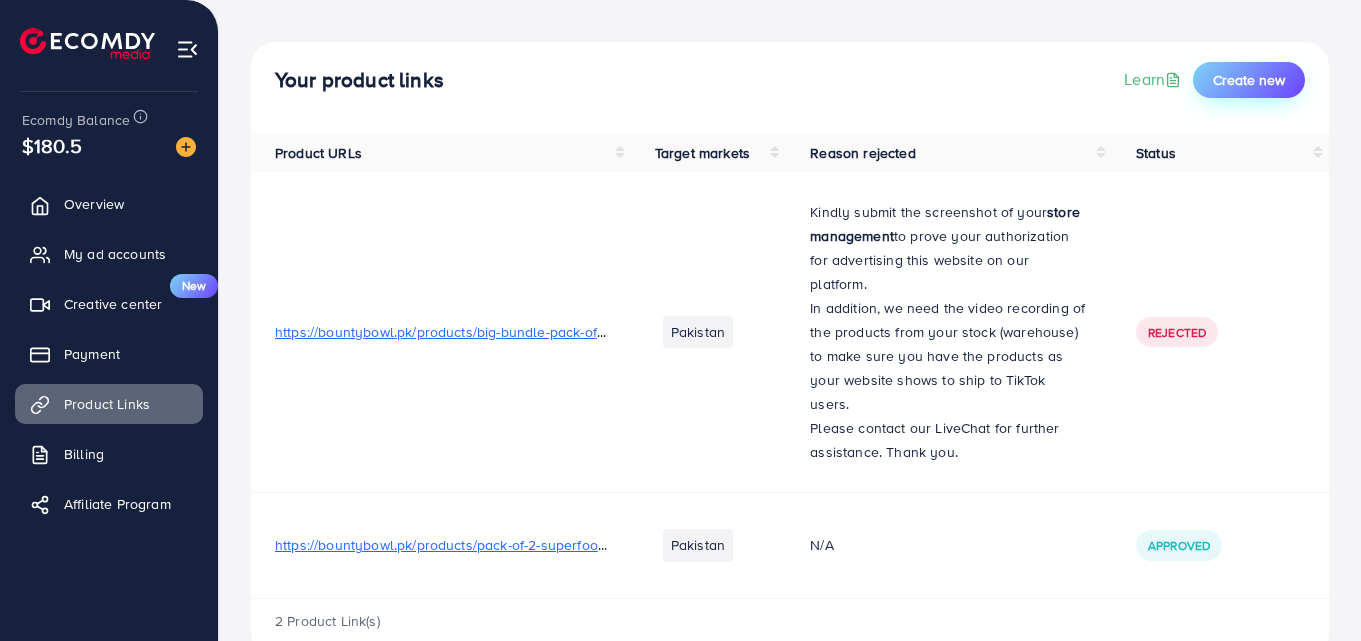 click on "Create new" at bounding box center [1249, 80] 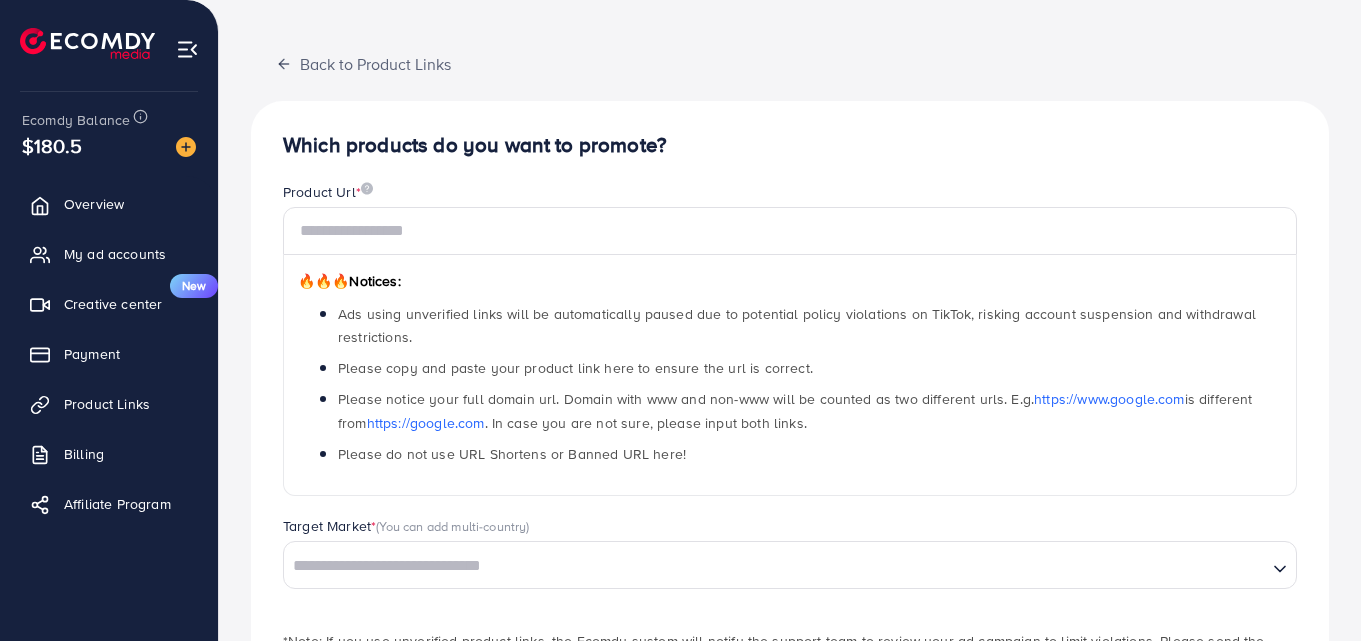 scroll, scrollTop: 0, scrollLeft: 0, axis: both 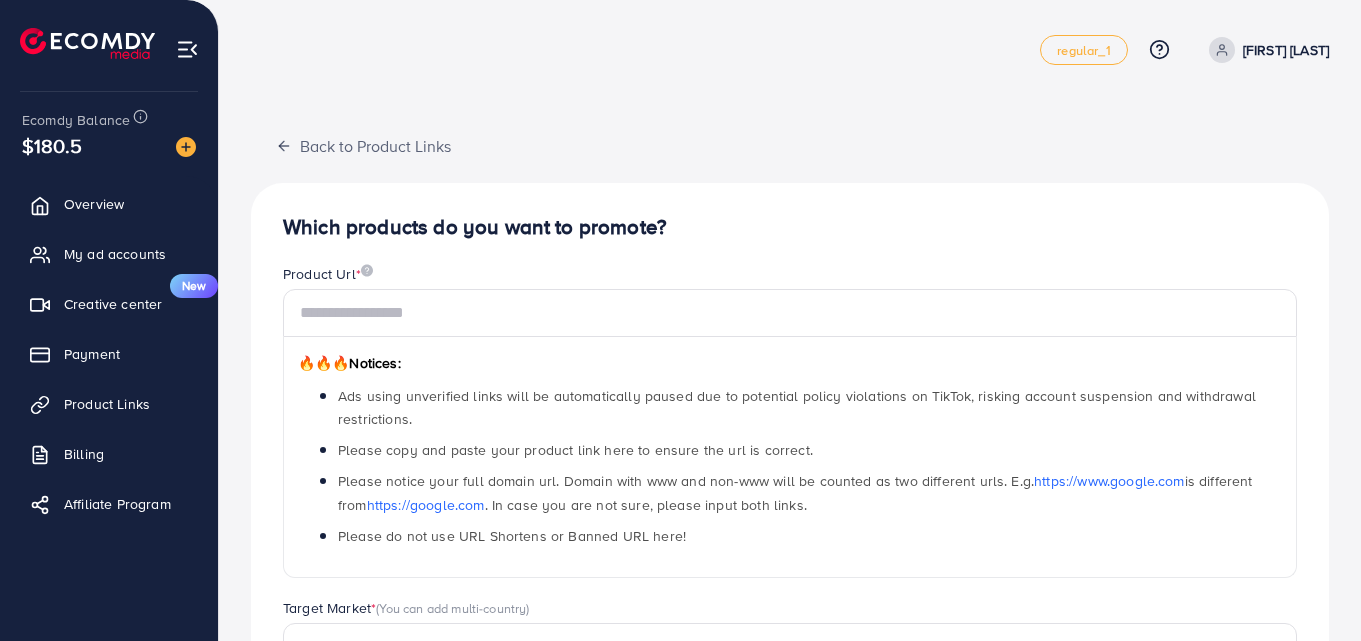 click on "Back to Product Links   Which products do you want to promote?   Product Url  *  🔥🔥🔥  Notices: Ads using unverified links will be automatically paused due to potential policy violations on TikTok, risking account suspension and withdrawal restrictions. Please copy and paste your product link here to ensure the url is correct. Please notice your full domain url. Domain with www and non-www will be counted as two different urls. E.g.  https://www.google.com  is different from  https://google.com . In case you are not sure, please input both links. Please do not use URL Shortens or Banned URL here!  Target Market  *  (You can add multi-country)           Loading...      *Note: If you use unverified product links, the Ecomdy system will notify the support team to review your ad campaign to limit violations. Please send the exact product links you want to promote. Thank you!   Submit" at bounding box center [790, 441] 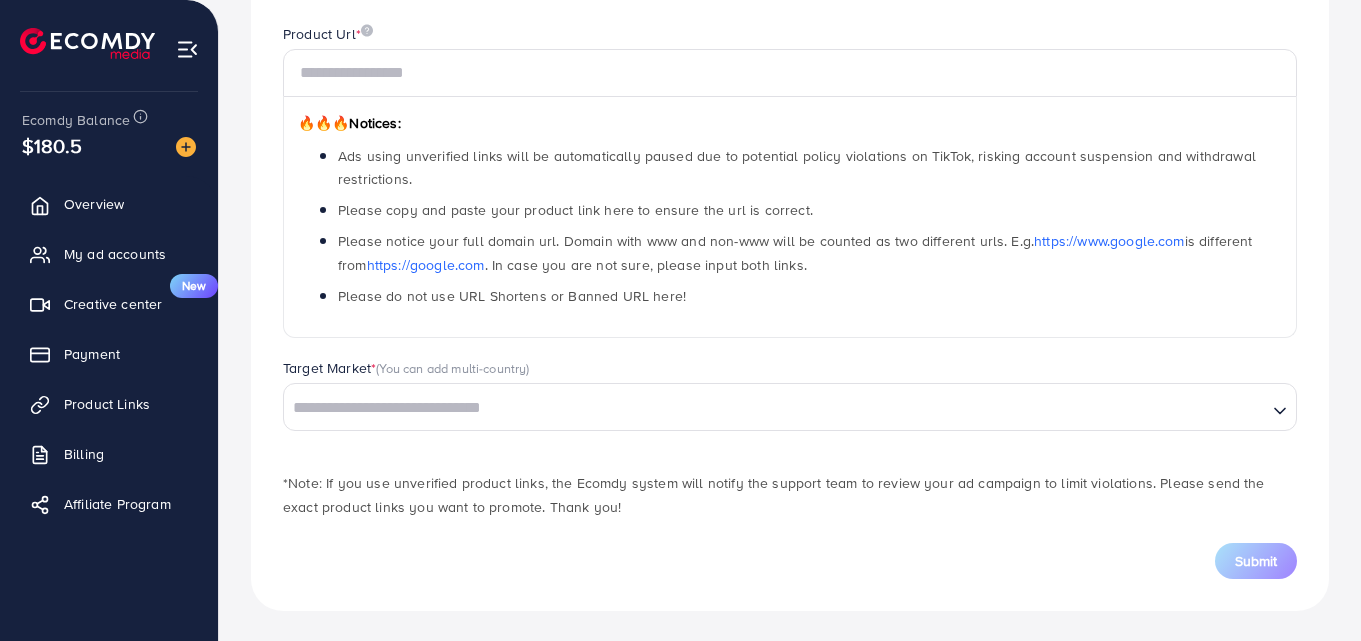 scroll, scrollTop: 242, scrollLeft: 0, axis: vertical 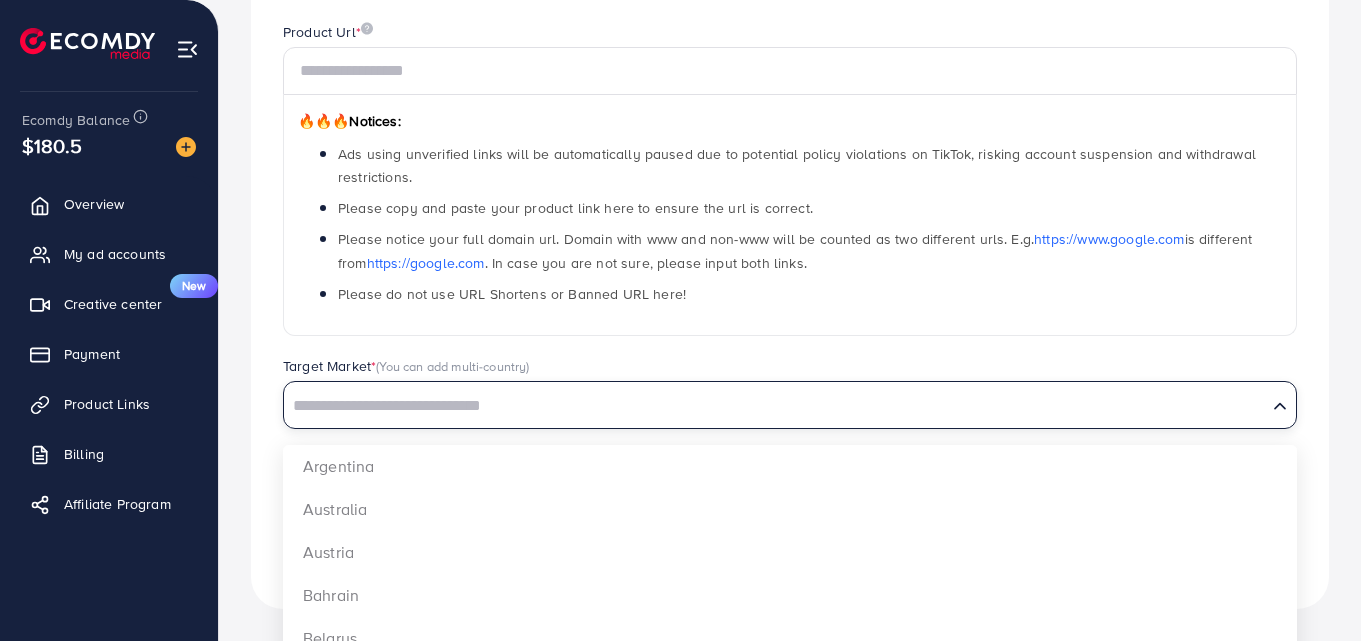 click 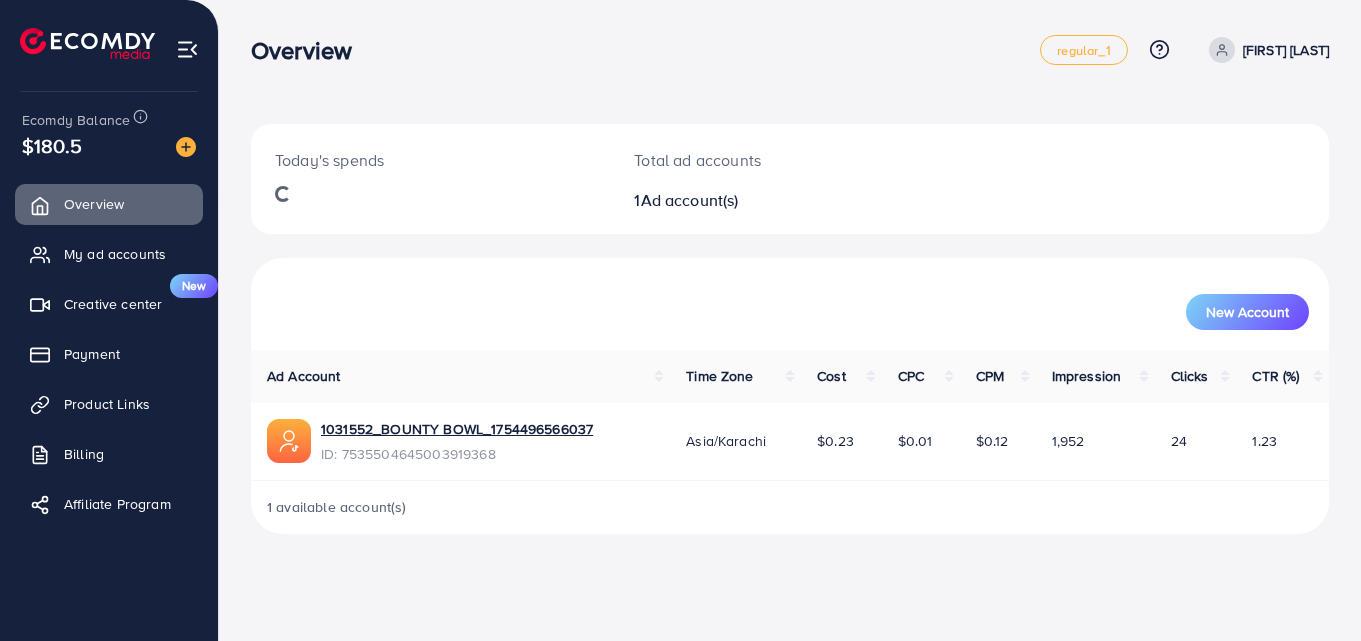 scroll, scrollTop: 0, scrollLeft: 0, axis: both 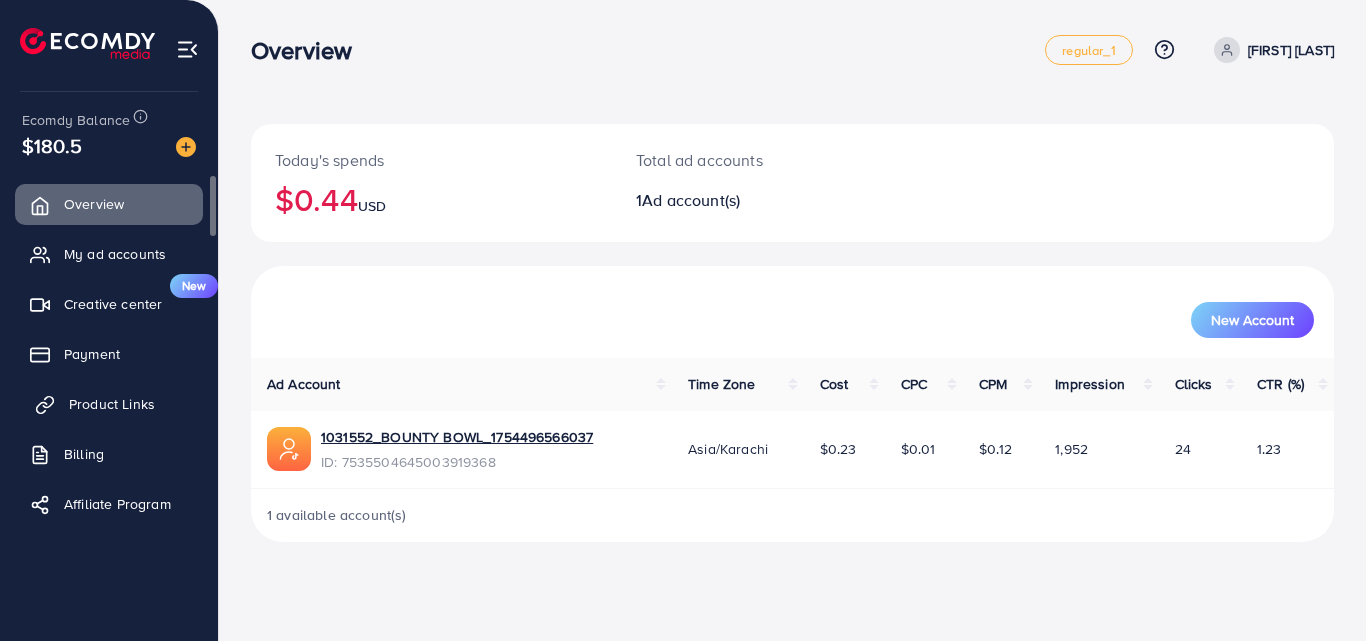 click on "Product Links" at bounding box center [112, 404] 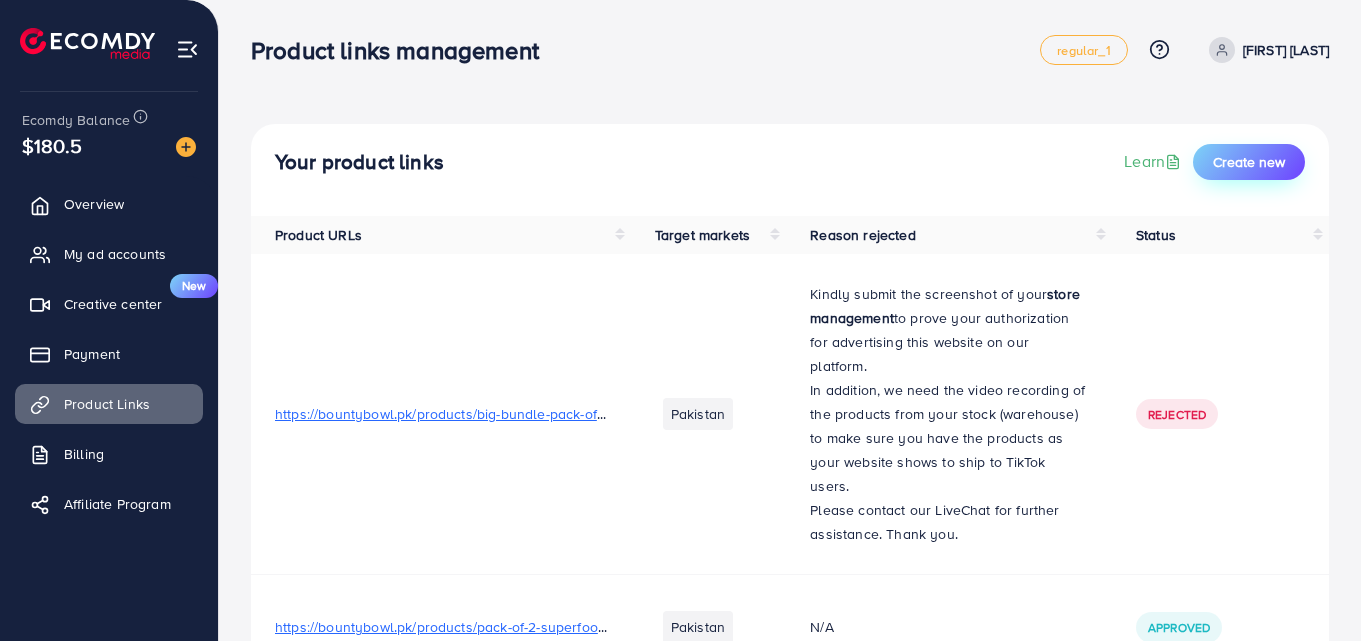 click on "Create new" at bounding box center (1249, 162) 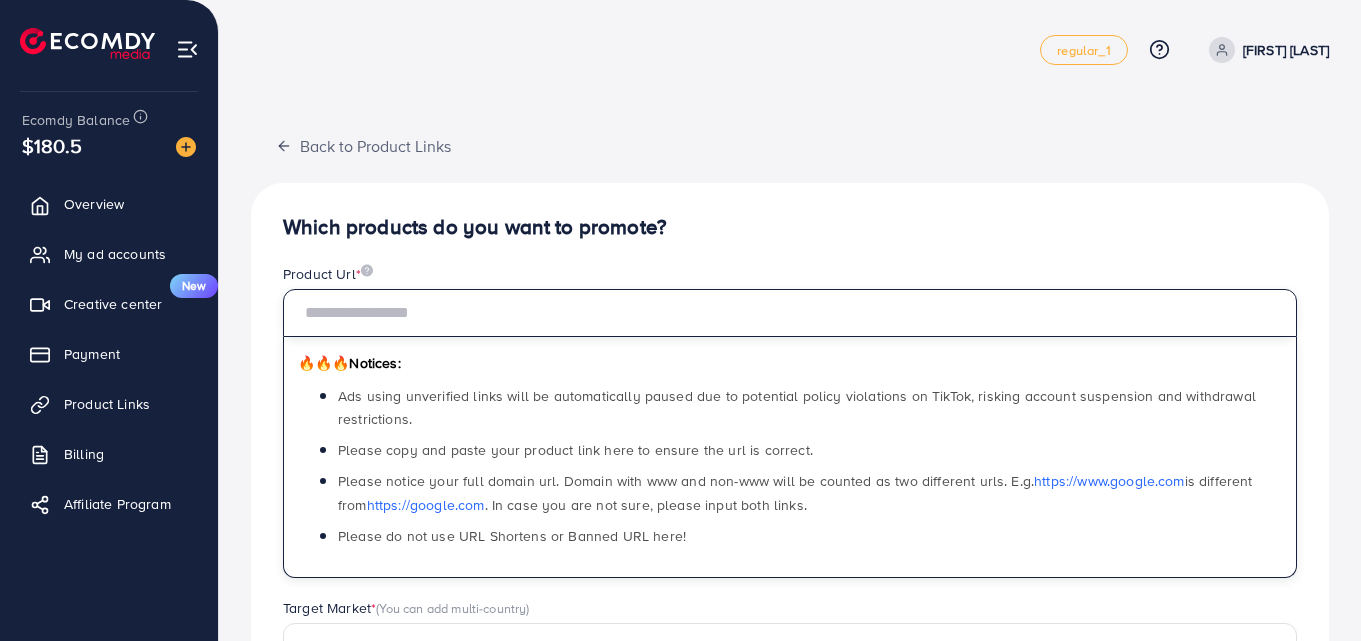 click at bounding box center (790, 313) 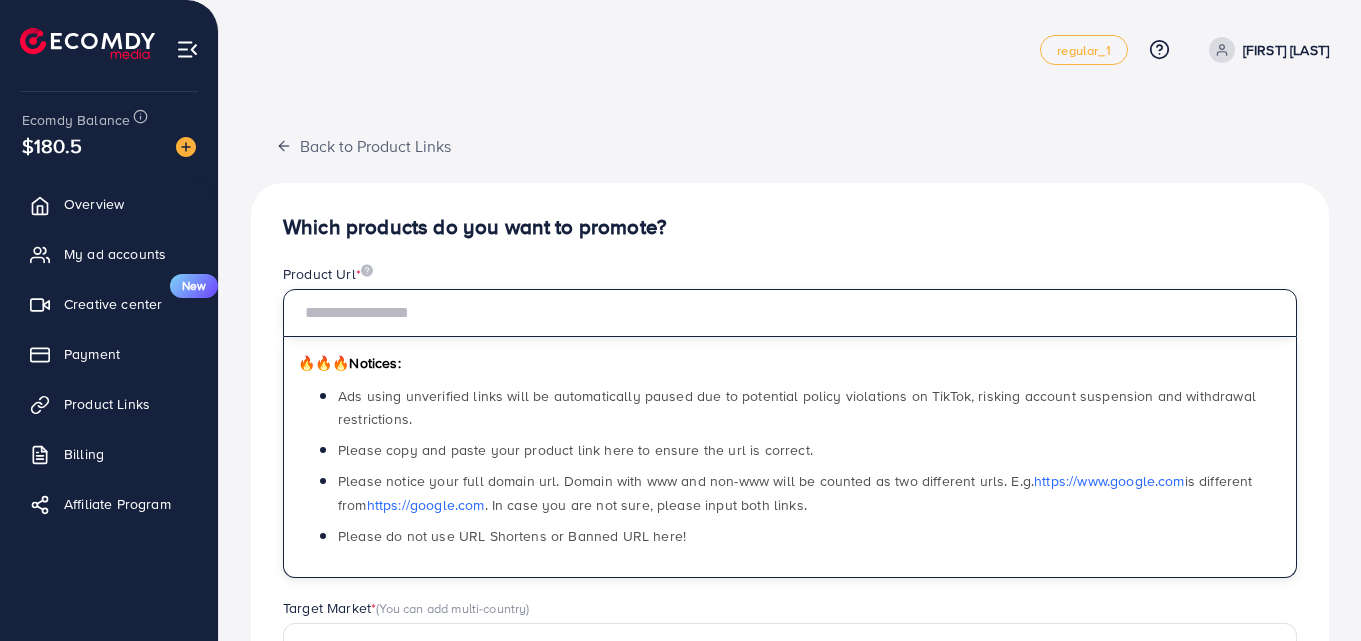 paste on "**********" 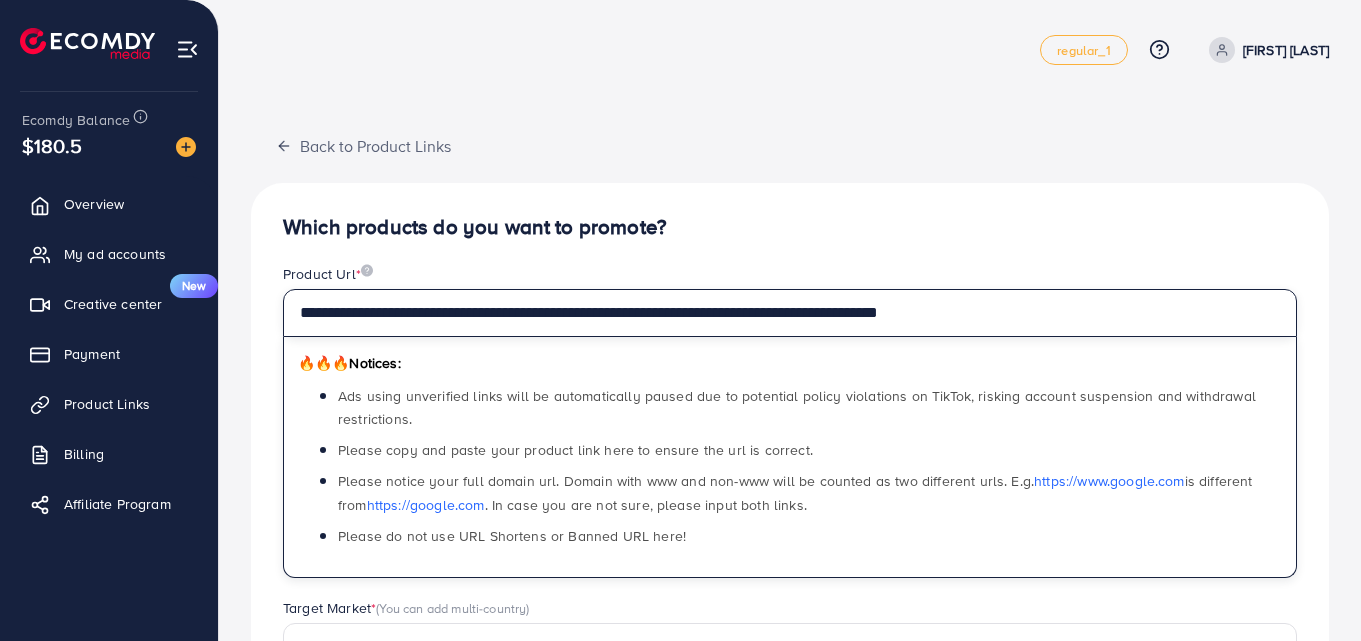 type on "**********" 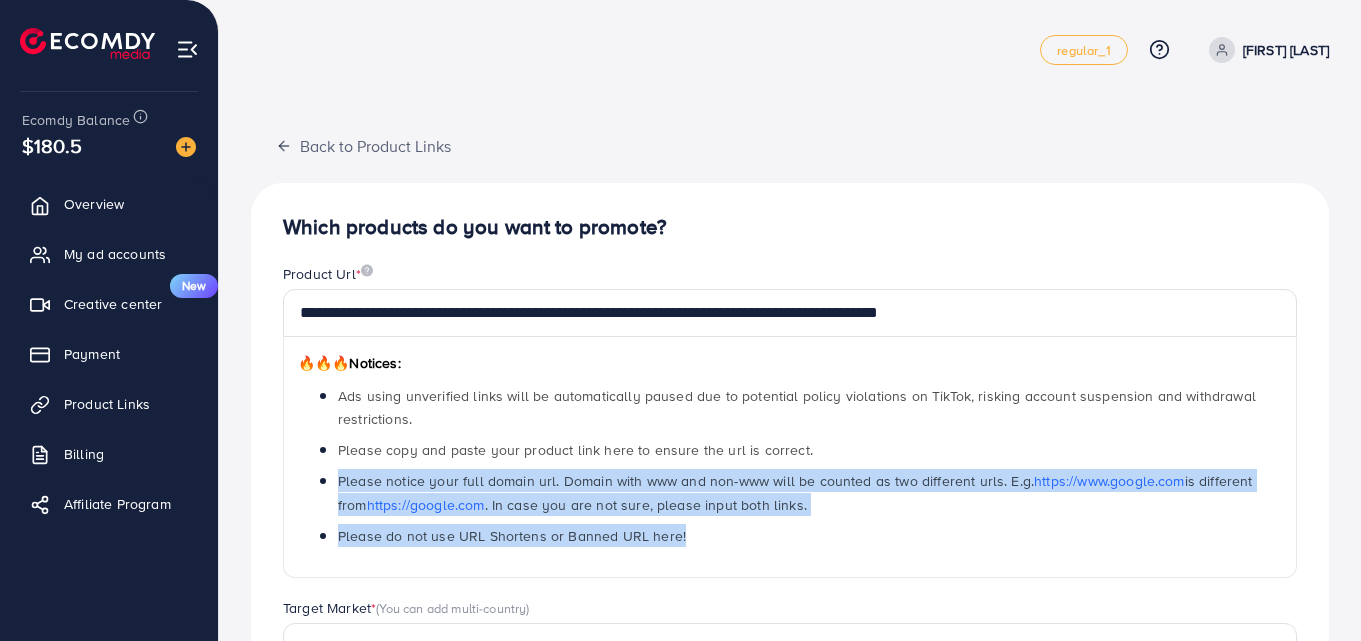 drag, startPoint x: 1360, startPoint y: 456, endPoint x: 1365, endPoint y: 524, distance: 68.18358 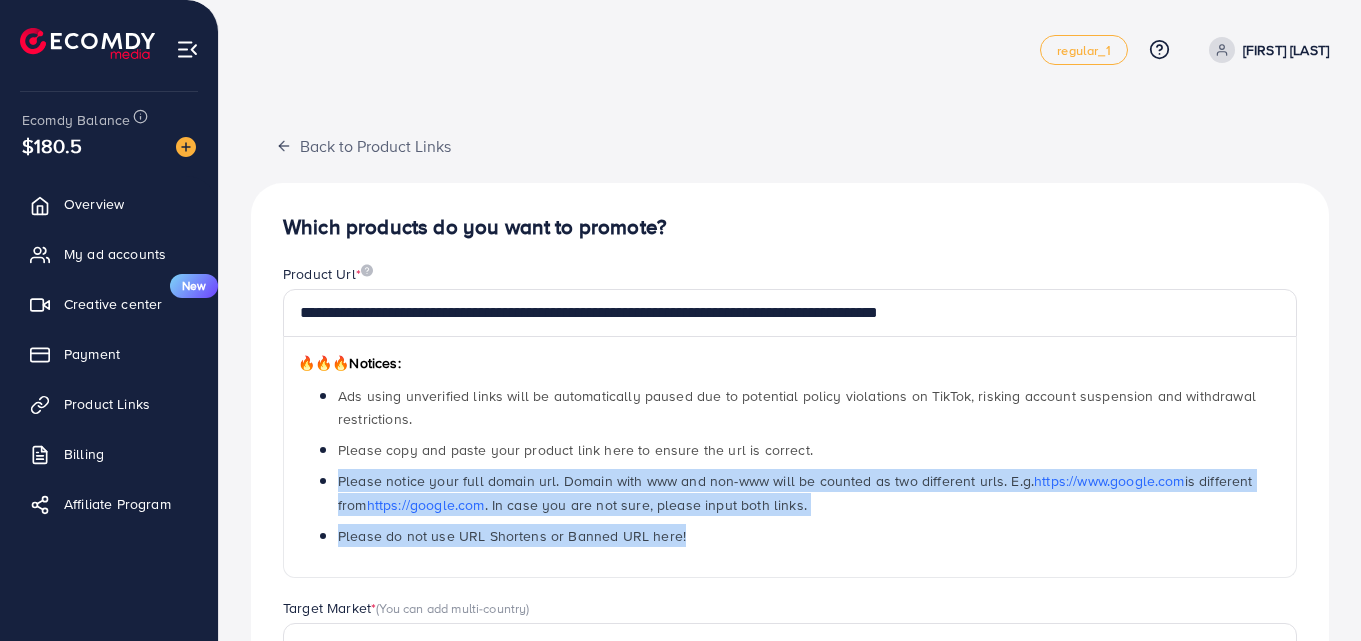 click on "**********" at bounding box center (790, 441) 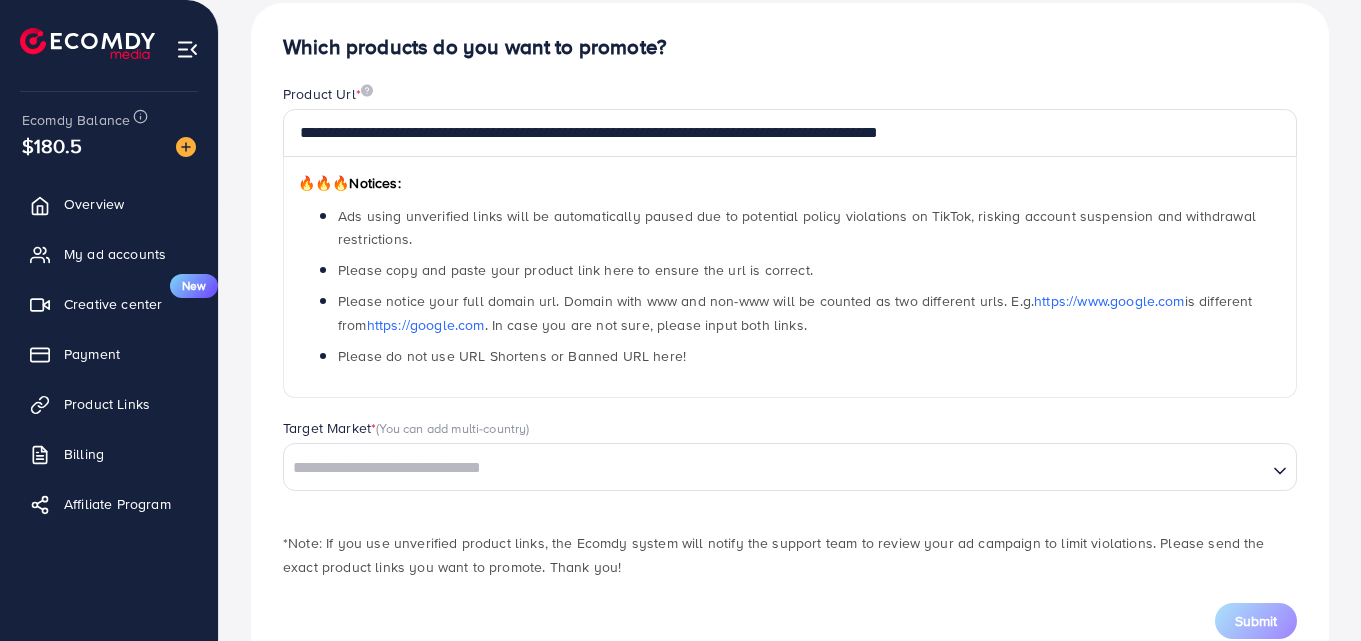 scroll, scrollTop: 242, scrollLeft: 0, axis: vertical 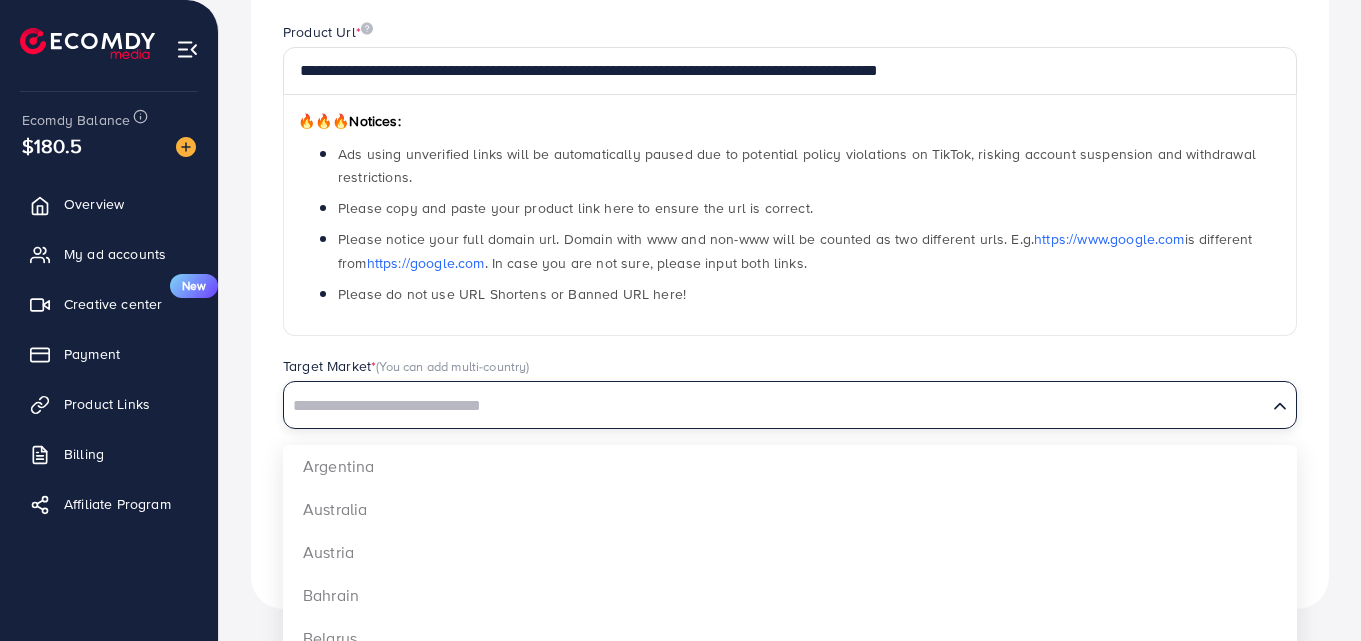 click at bounding box center [775, 406] 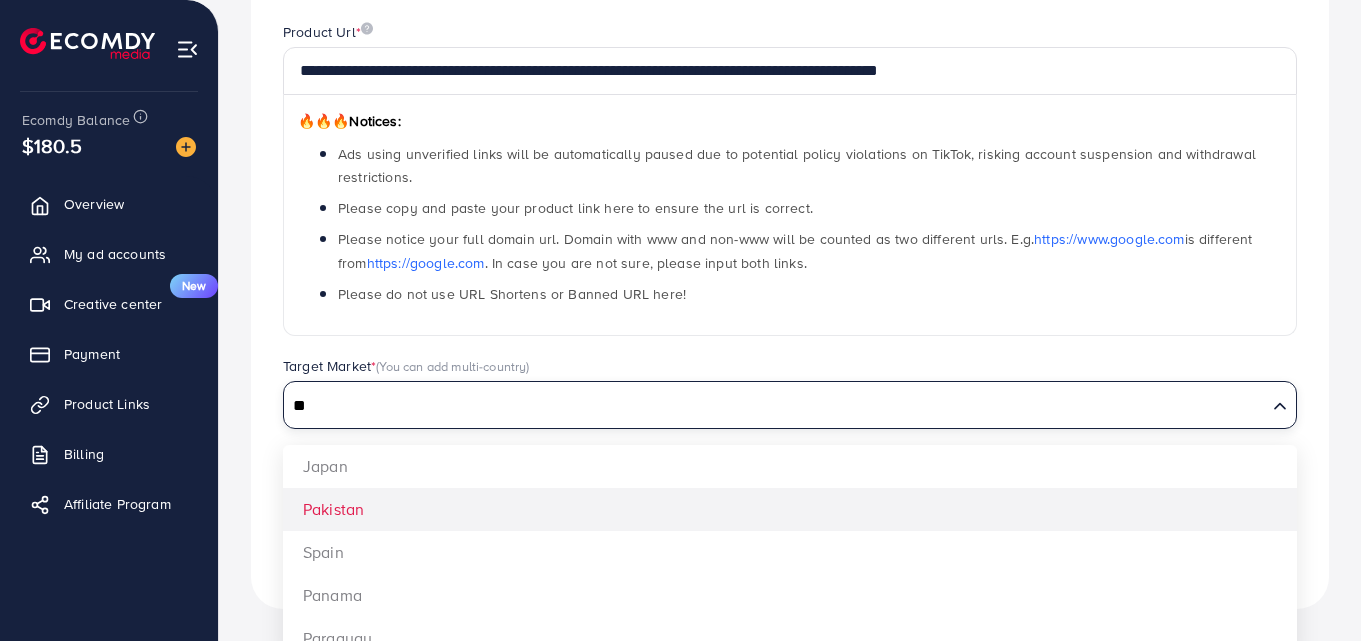 type on "**" 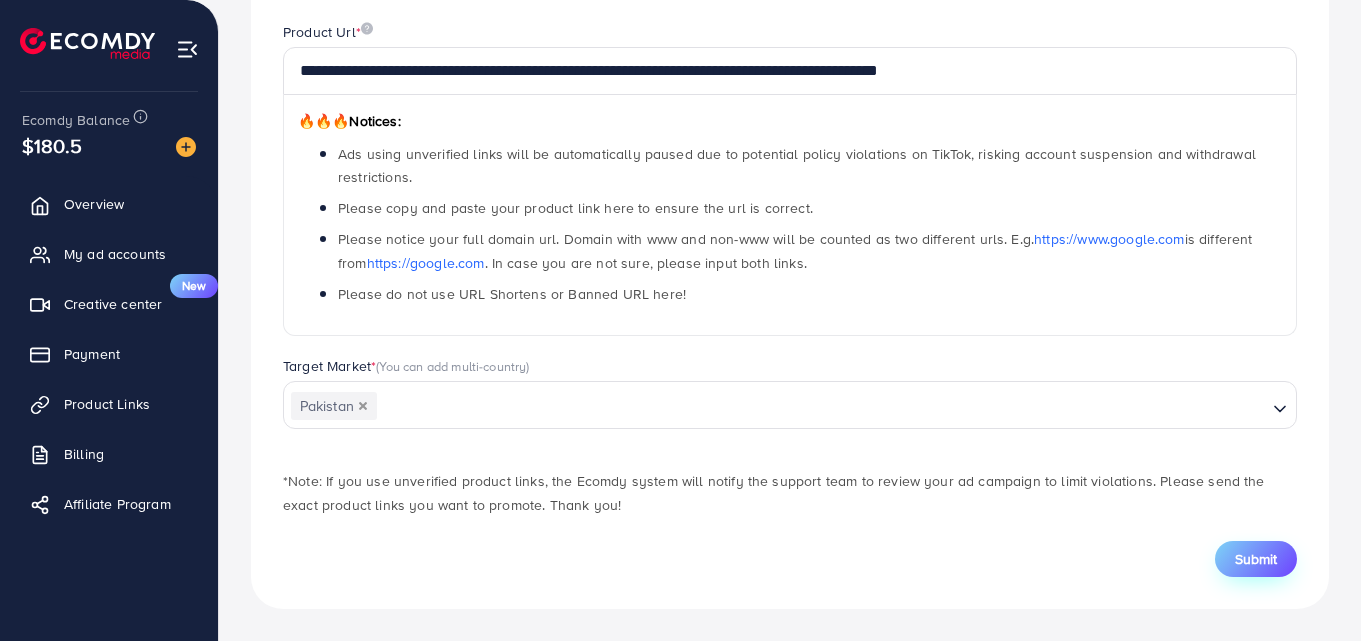 click on "Submit" at bounding box center (1256, 559) 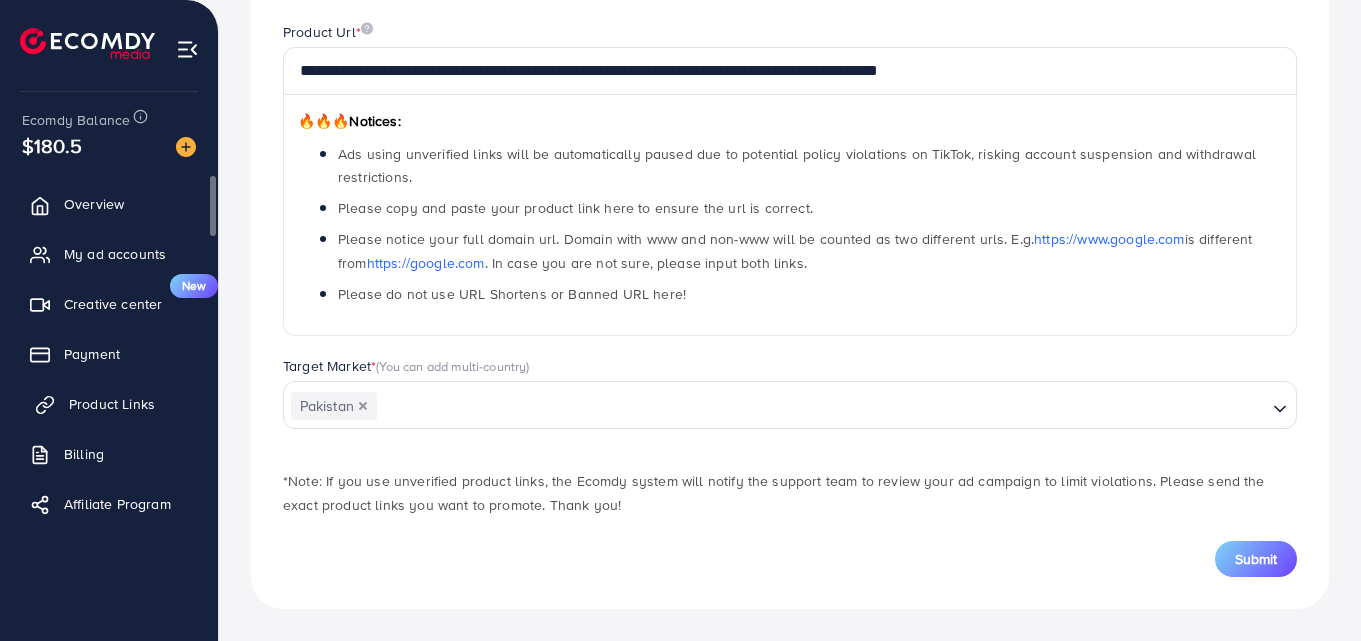 click on "Product Links" at bounding box center [112, 404] 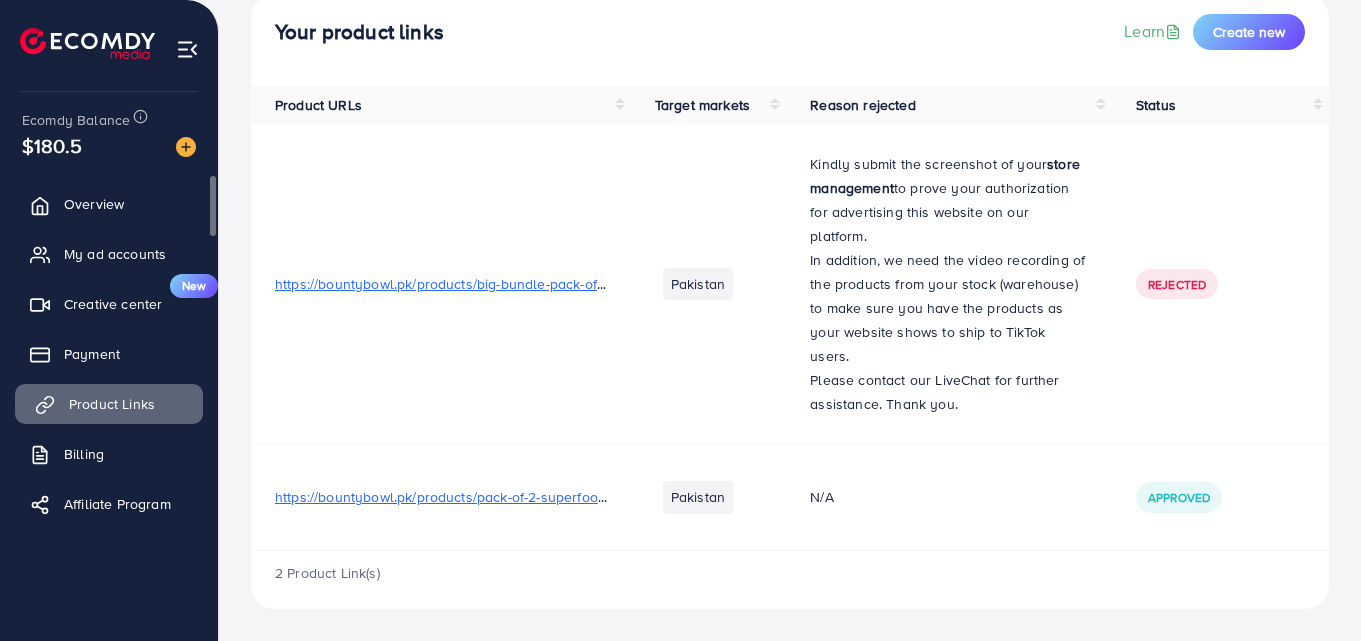 scroll, scrollTop: 0, scrollLeft: 0, axis: both 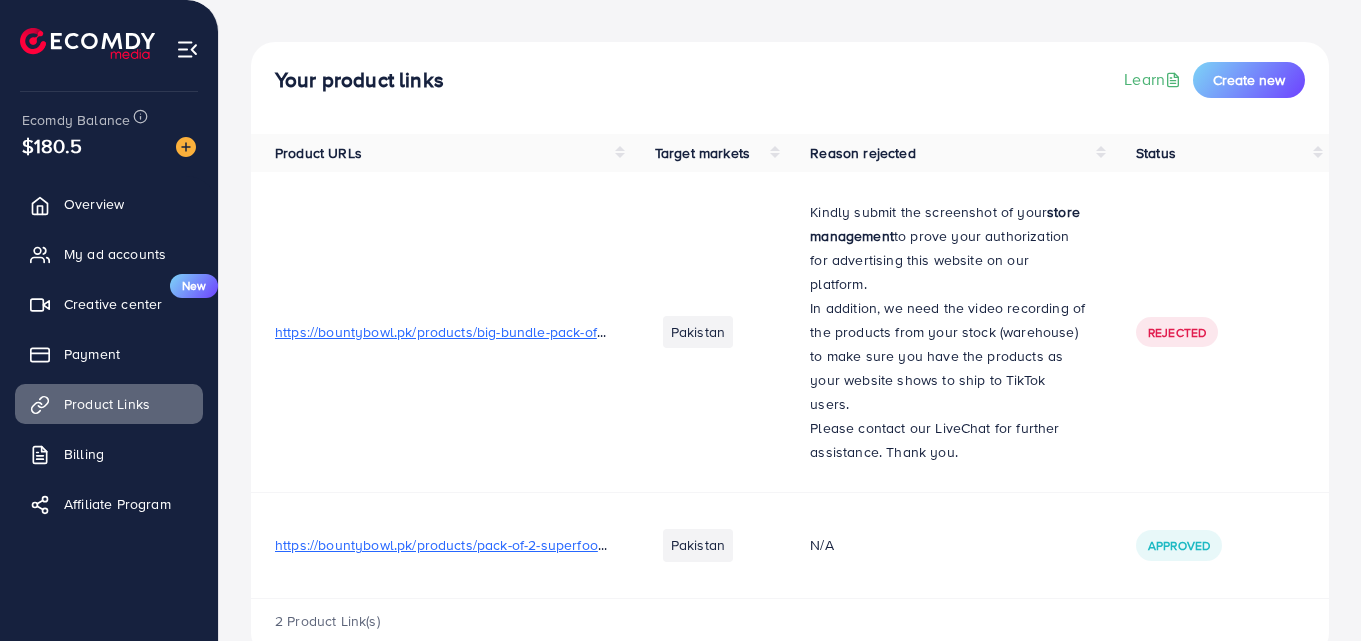 click on "https://bountybowl.pk/products/big-bundle-pack-of-3-fruity-oatmeal-nutty-oatmeal-crunchy-granola" at bounding box center (590, 332) 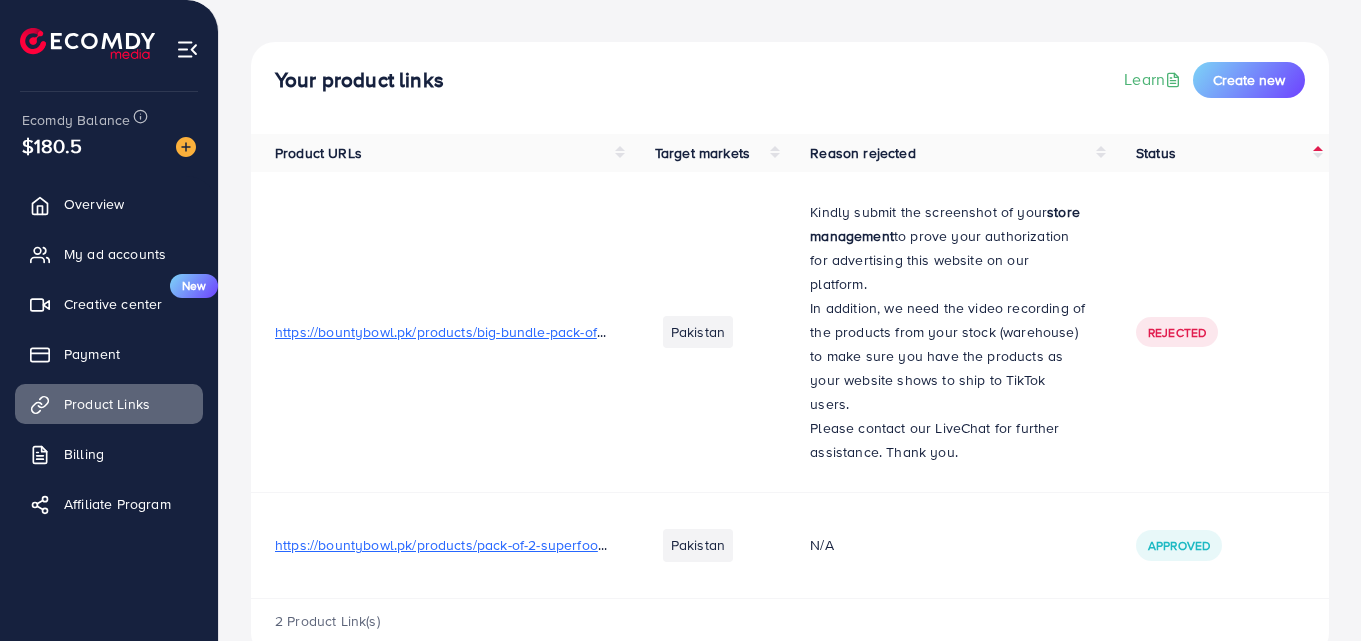 click on "Status" at bounding box center [1220, 153] 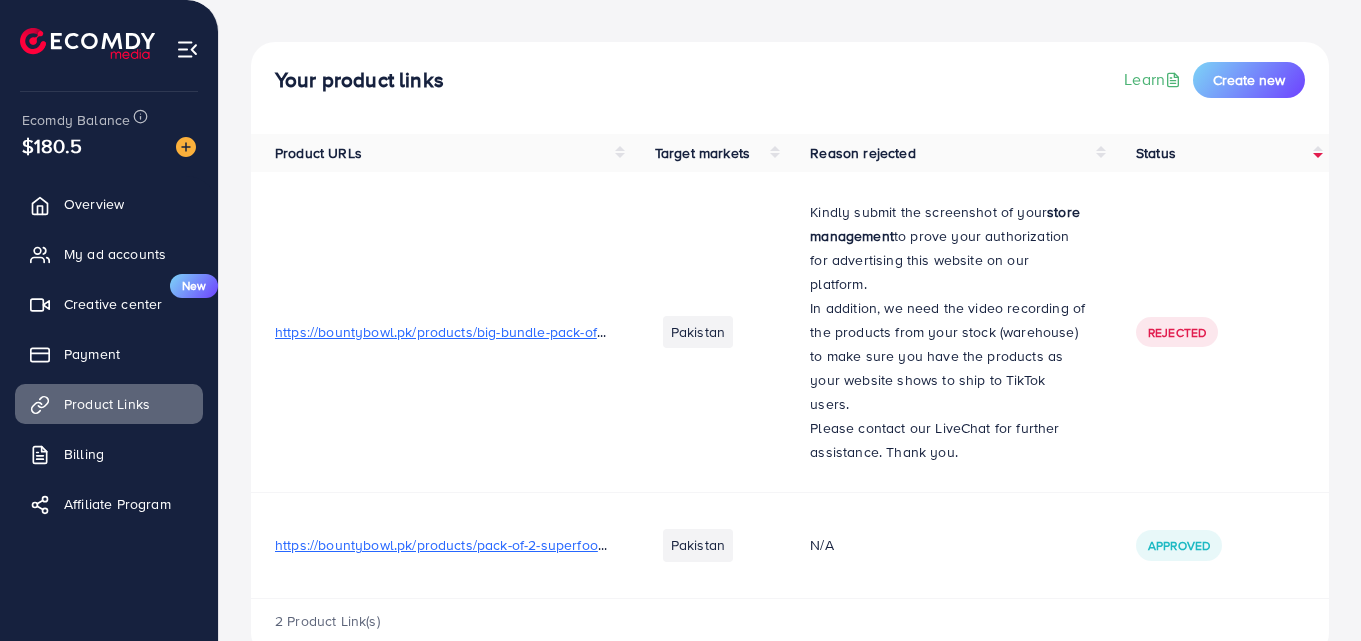 click on "https://bountybowl.pk/products/big-bundle-pack-of-3-fruity-oatmeal-nutty-oatmeal-crunchy-granola" at bounding box center [441, 332] 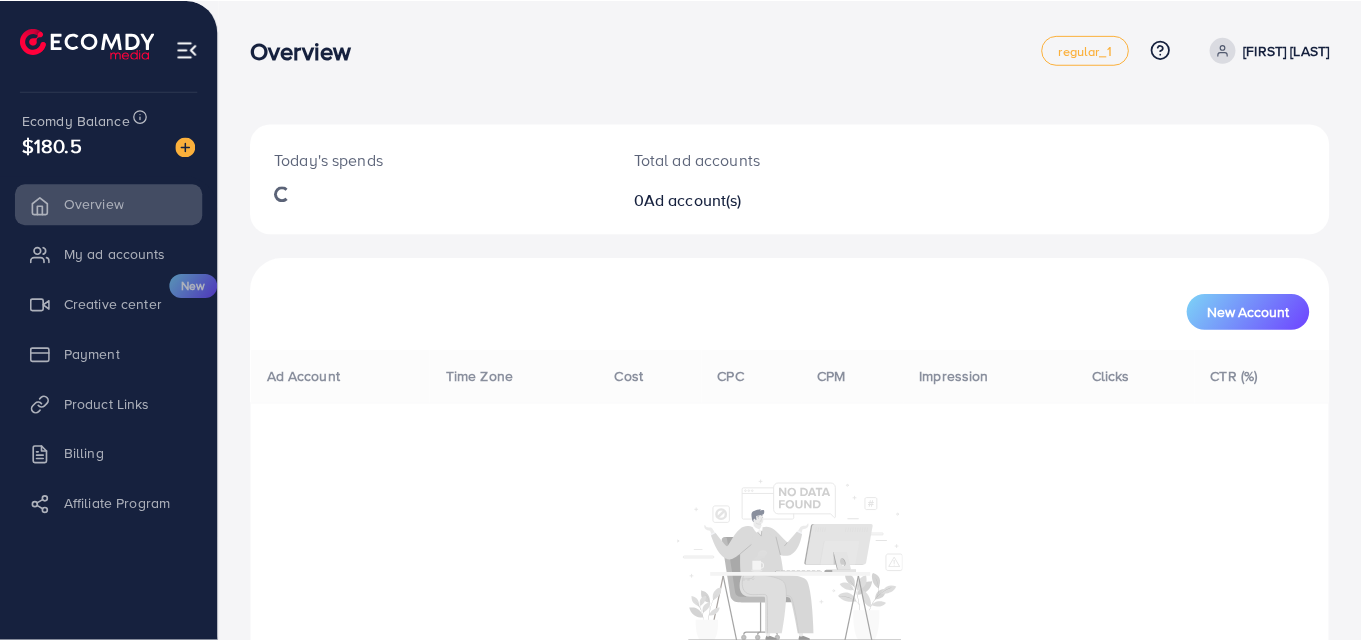 scroll, scrollTop: 0, scrollLeft: 0, axis: both 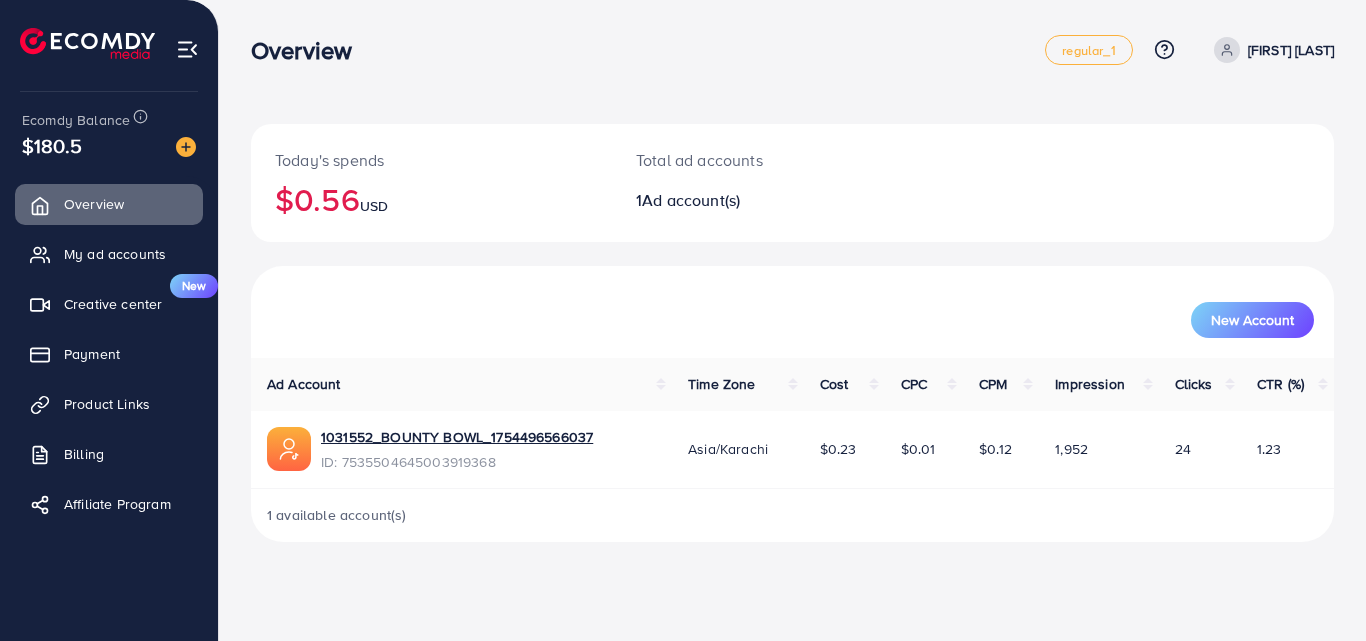 click on "1 available account(s)" at bounding box center (792, 515) 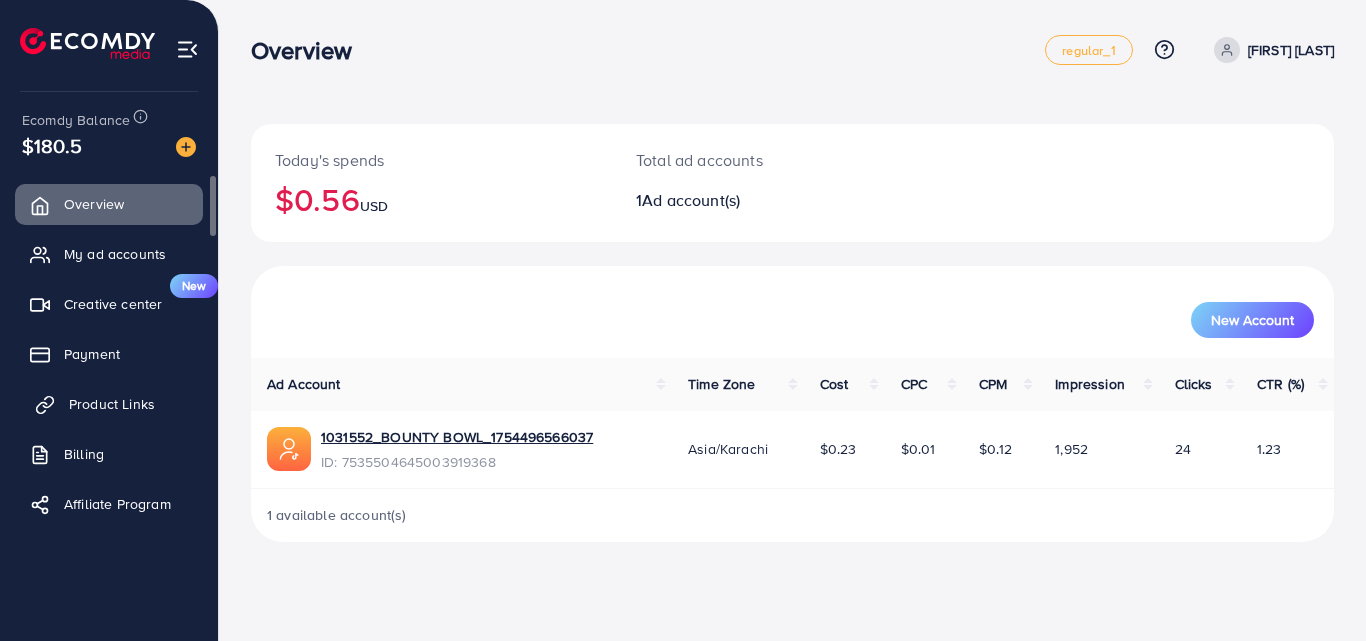 click on "Product Links" at bounding box center [109, 404] 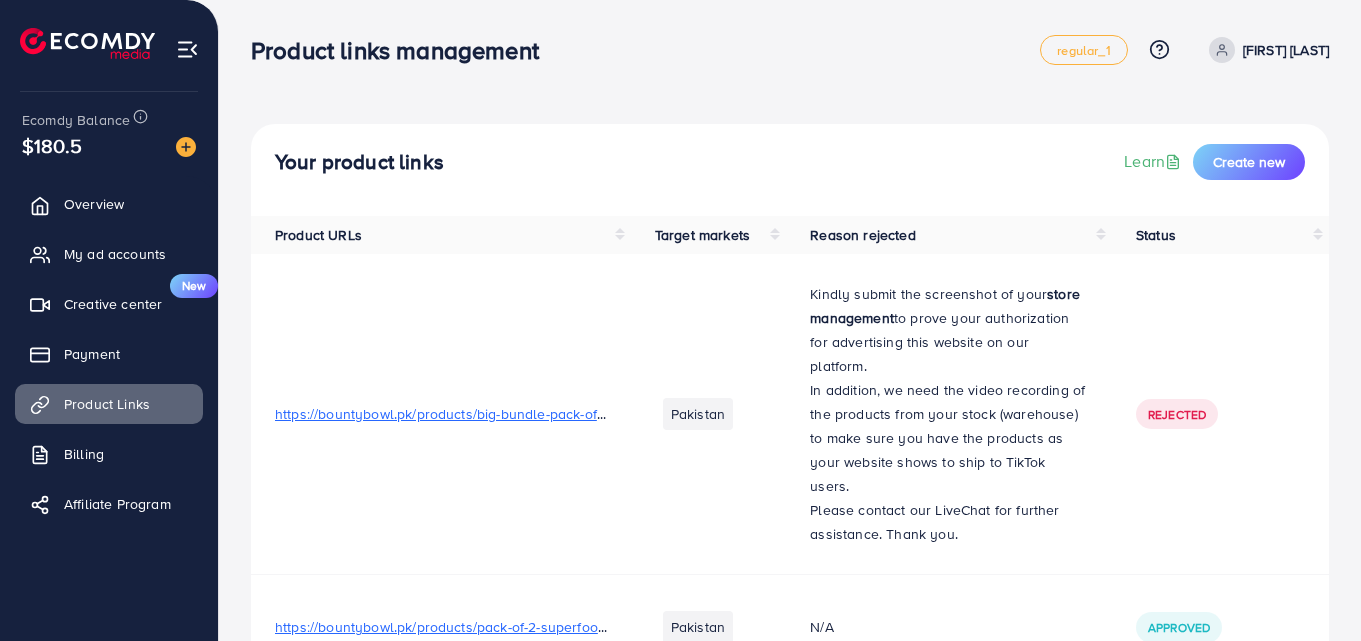 click on "store management" at bounding box center (945, 306) 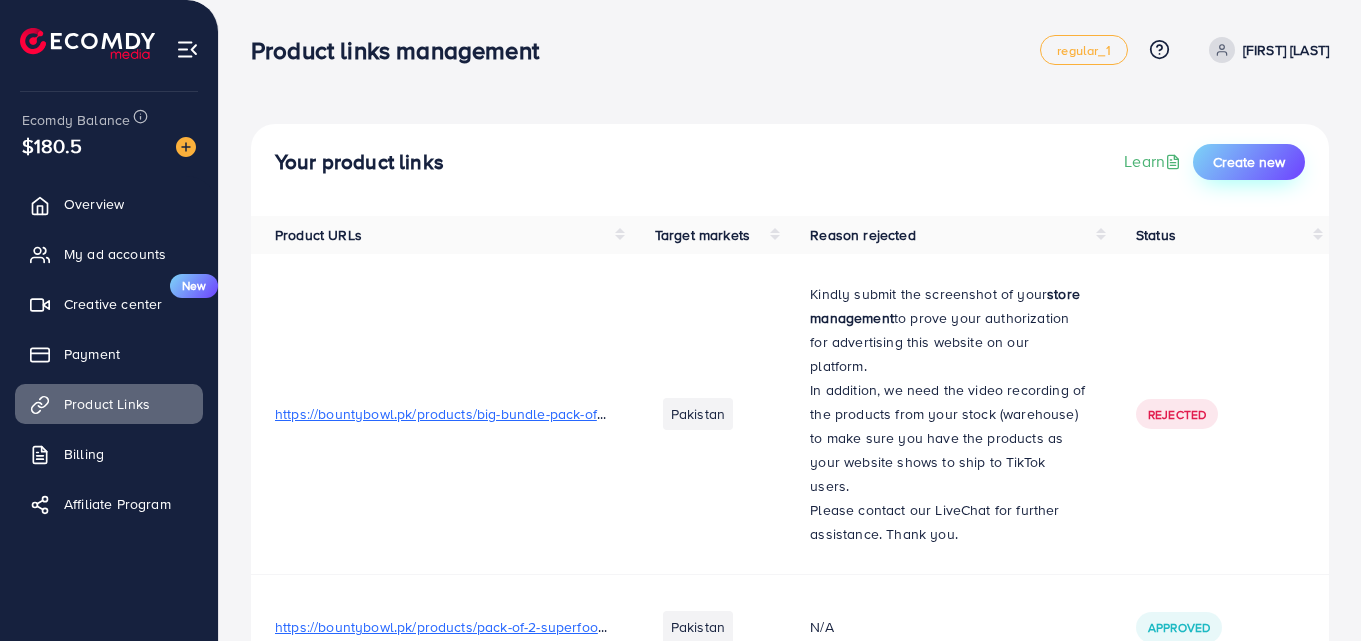 click on "Create new" at bounding box center [1249, 162] 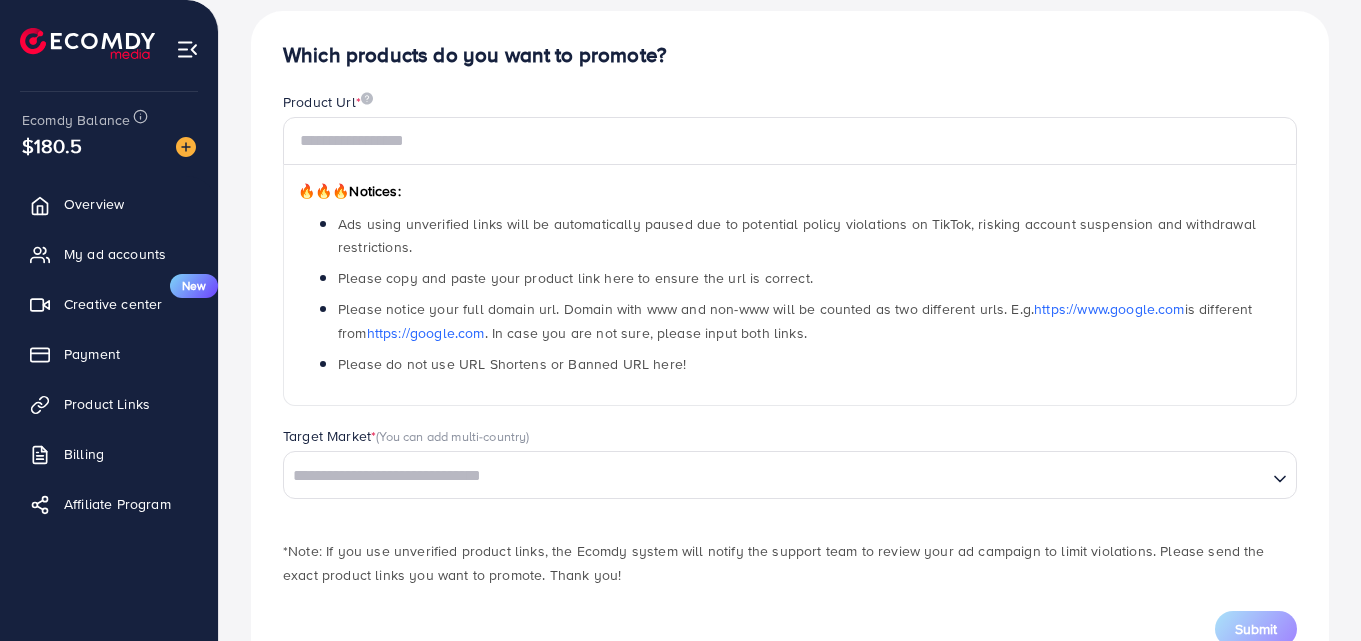 scroll, scrollTop: 242, scrollLeft: 0, axis: vertical 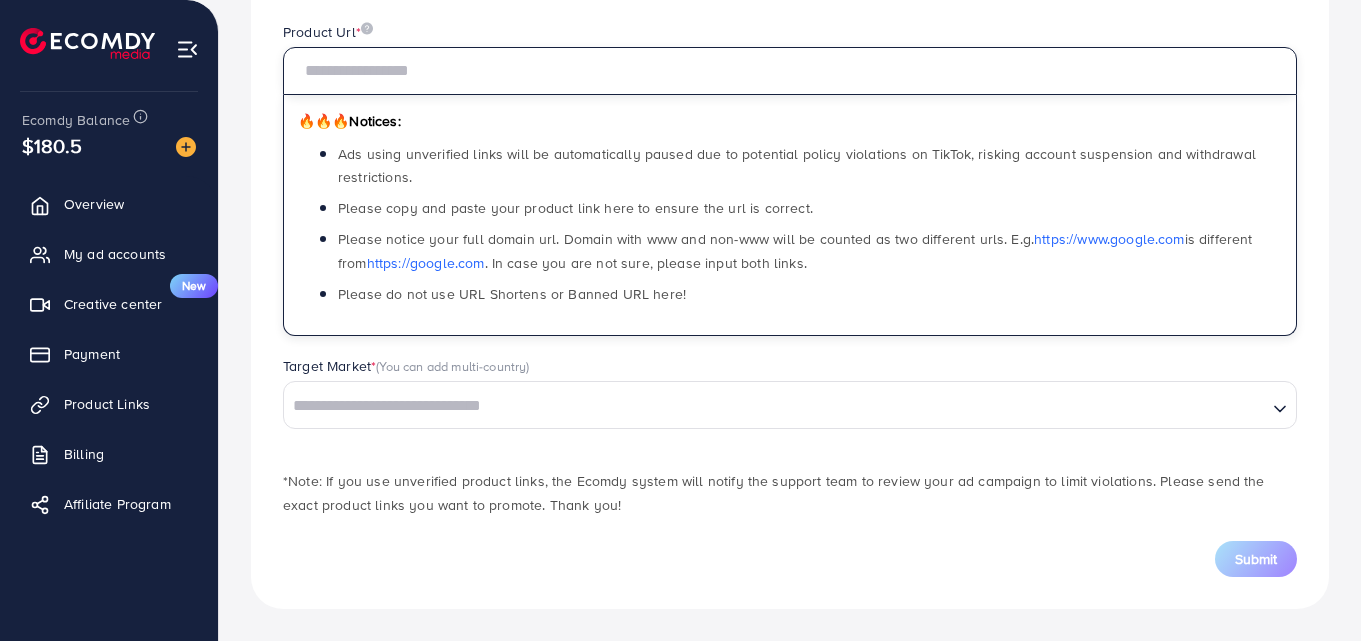 click at bounding box center (790, 71) 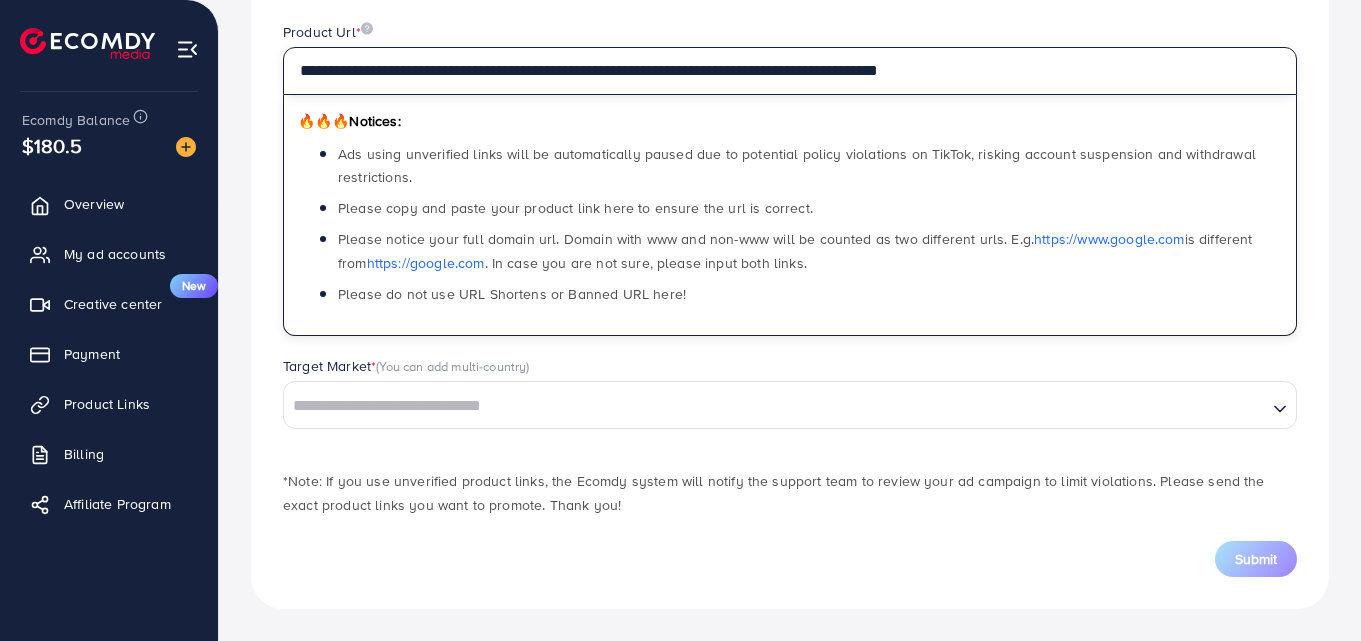 type on "**********" 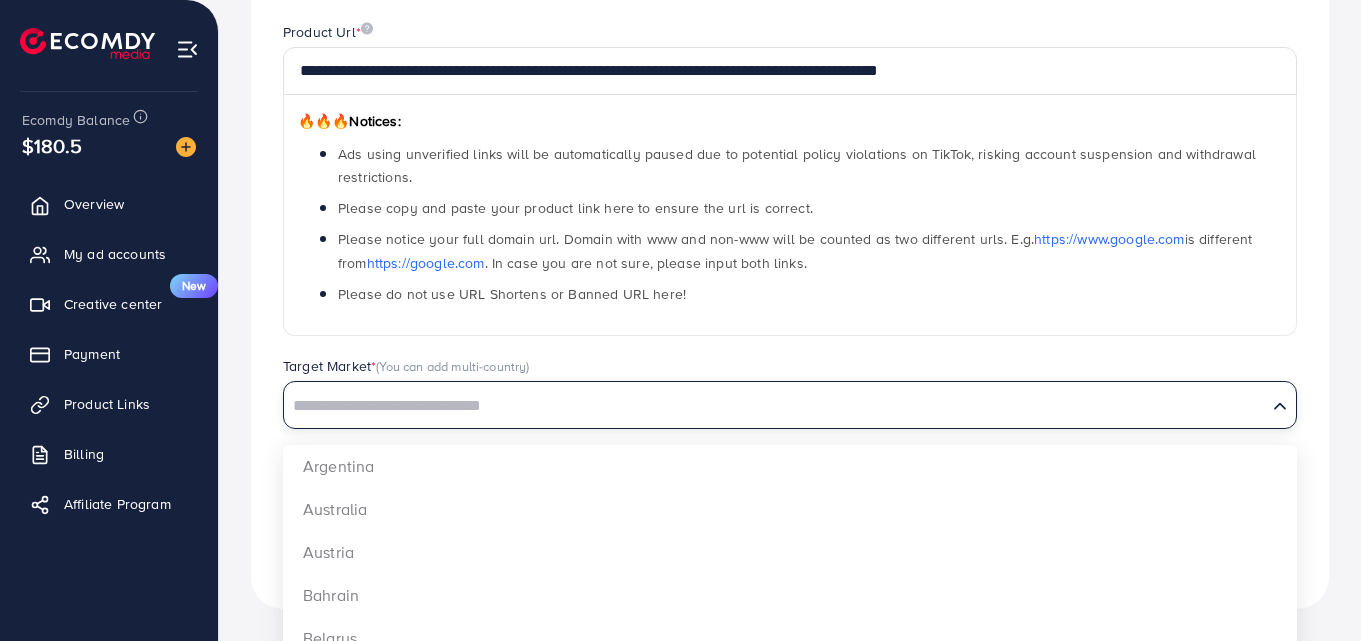 click at bounding box center (775, 406) 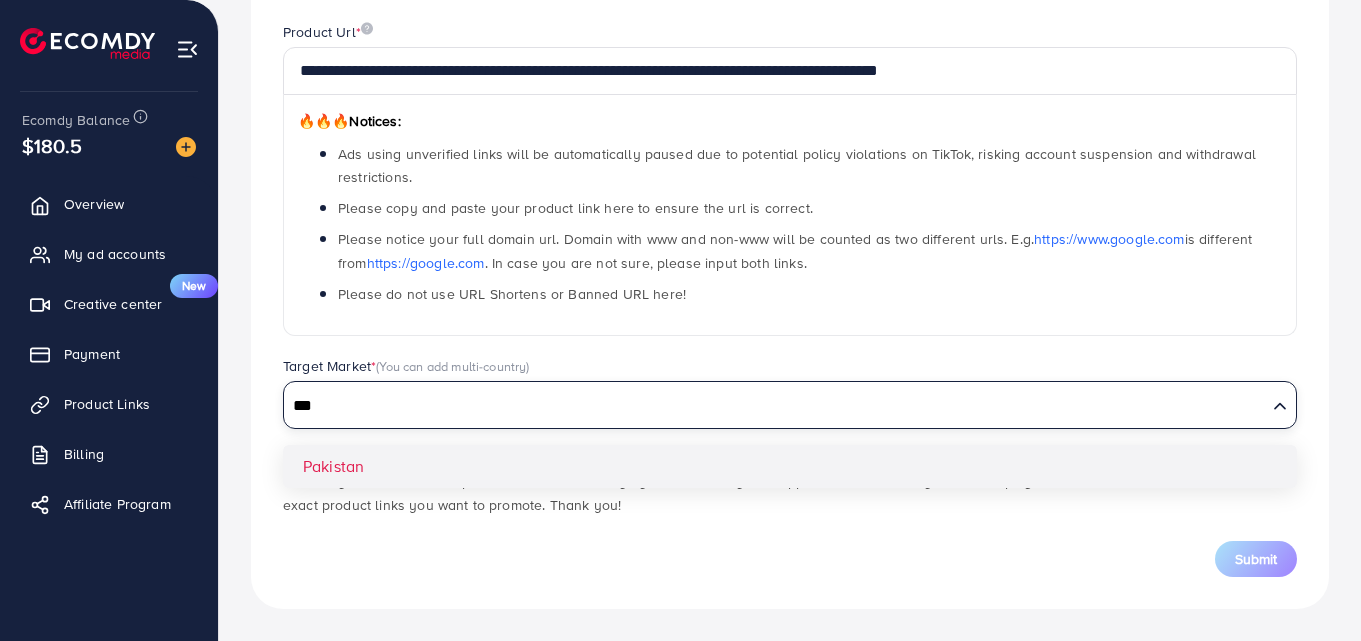 type on "***" 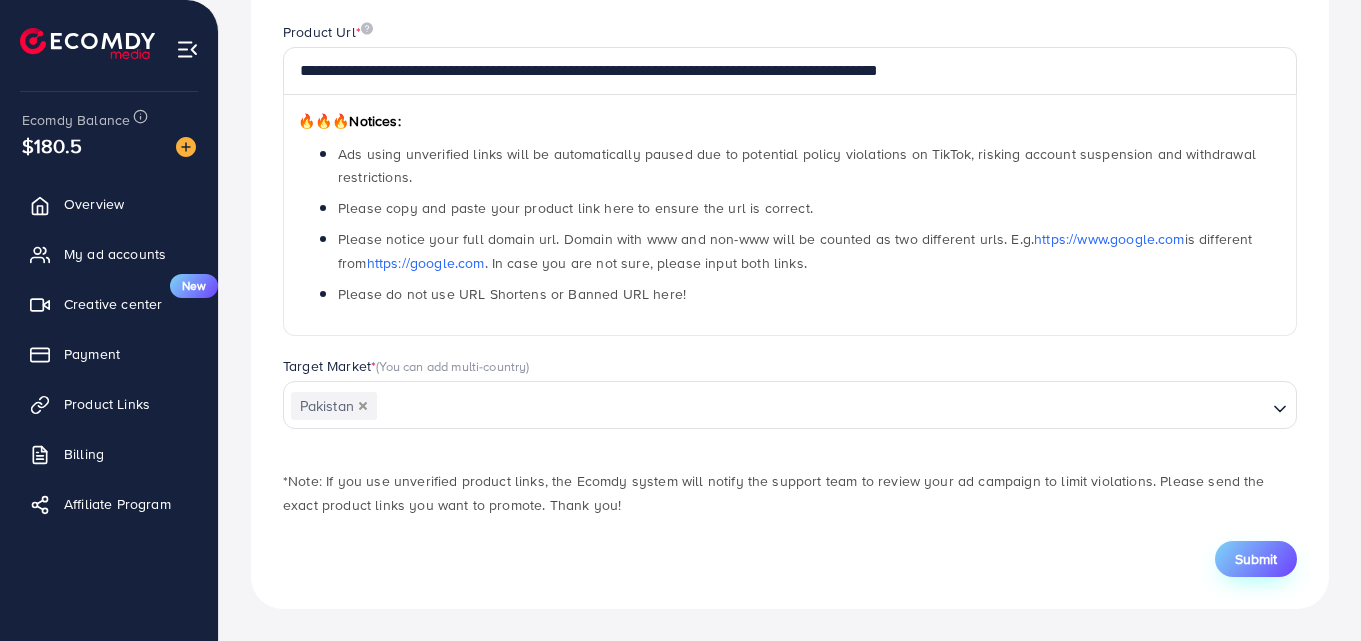 click on "Submit" at bounding box center [1256, 559] 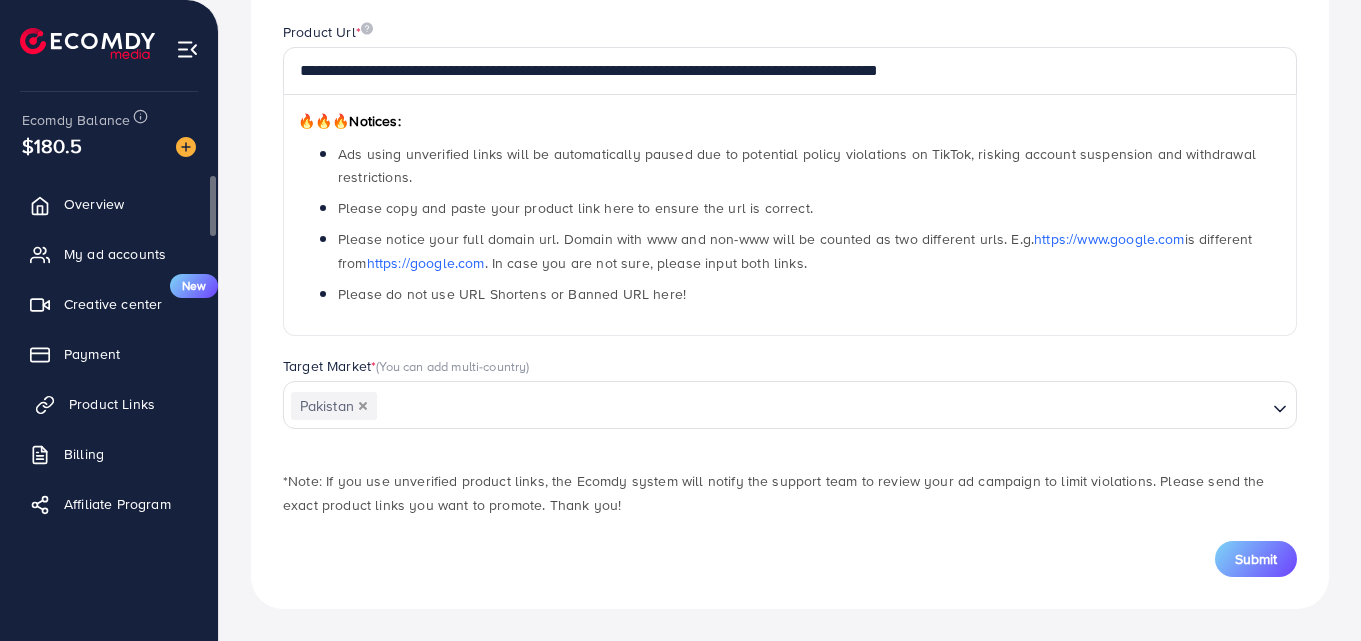 click on "Product Links" at bounding box center [112, 404] 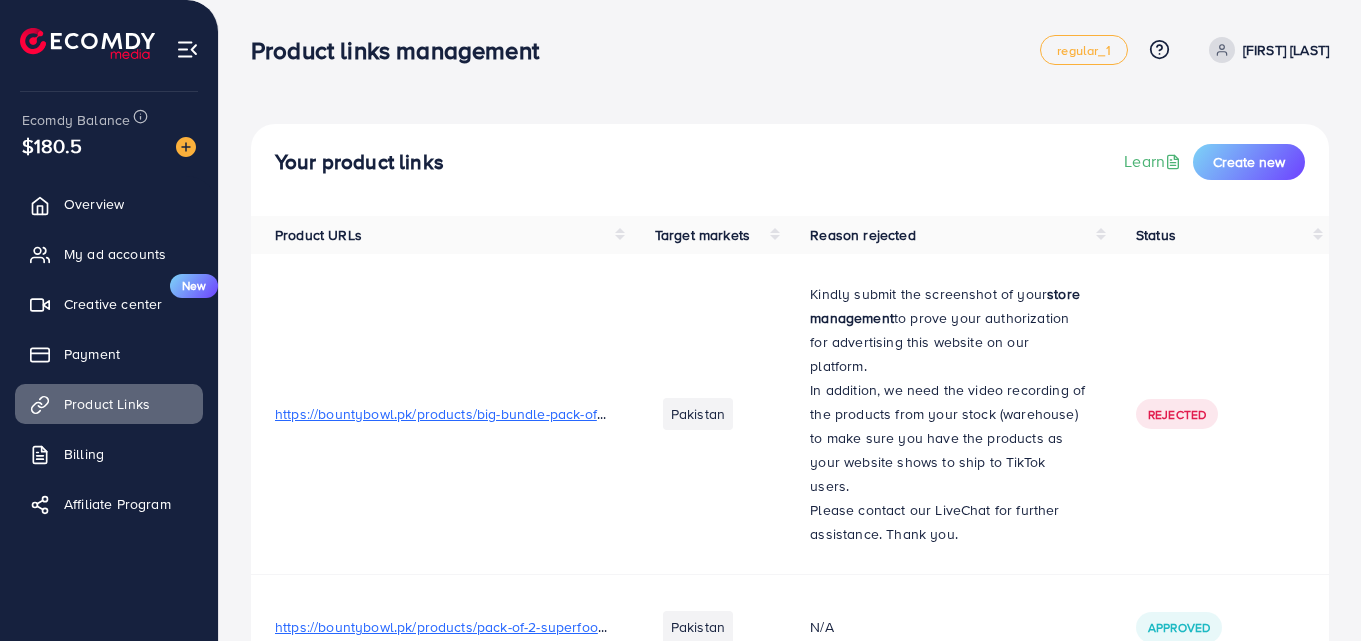 click on "https://bountybowl.pk/products/pack-of-2-superfood-nutty-oatmeal-fruity-oatmeal" at bounding box center [534, 627] 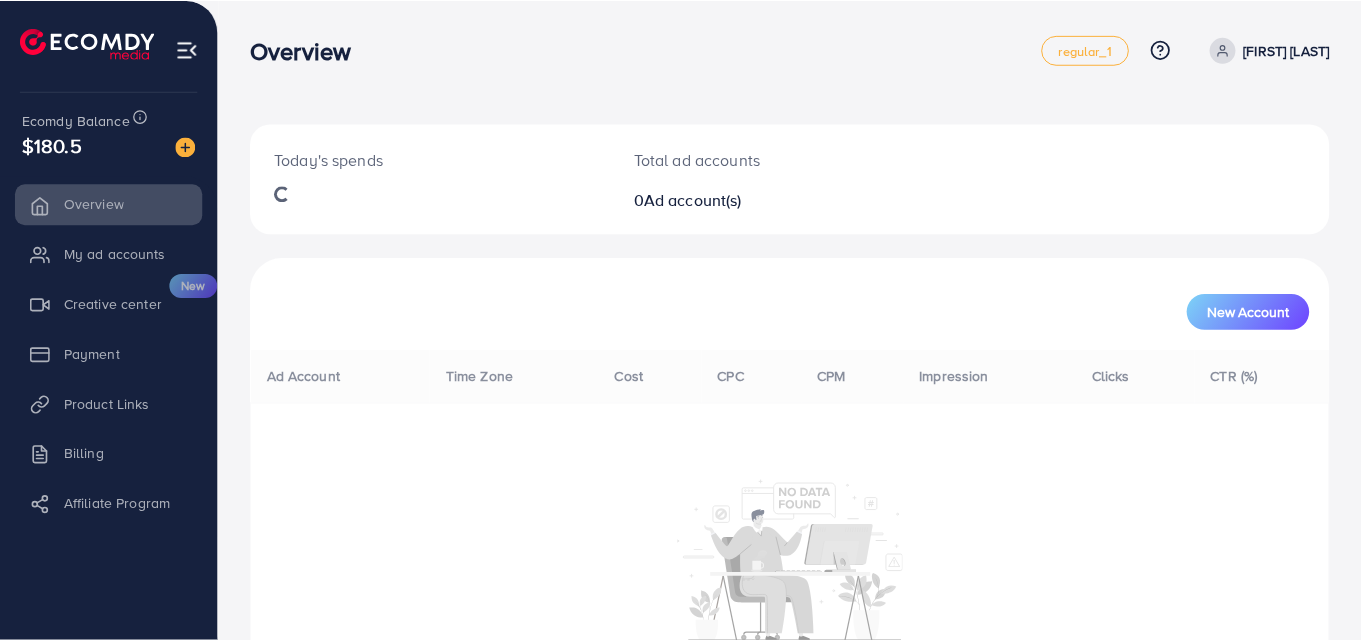 scroll, scrollTop: 0, scrollLeft: 0, axis: both 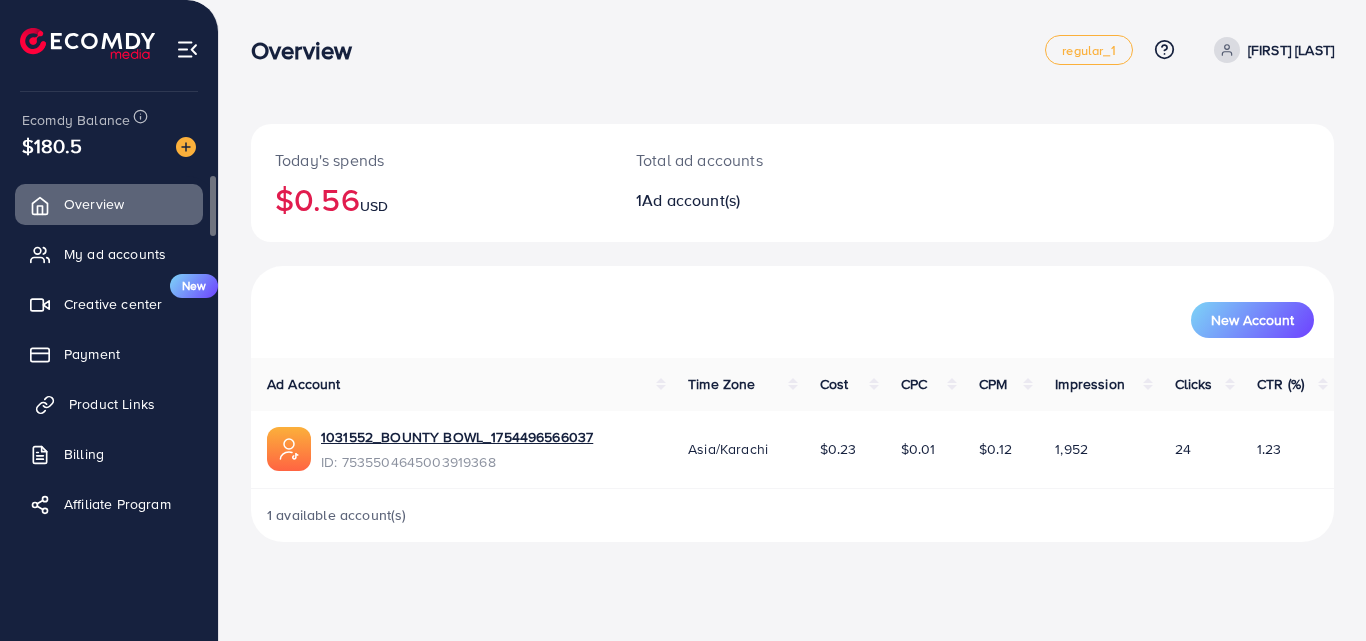 click on "Product Links" at bounding box center [112, 404] 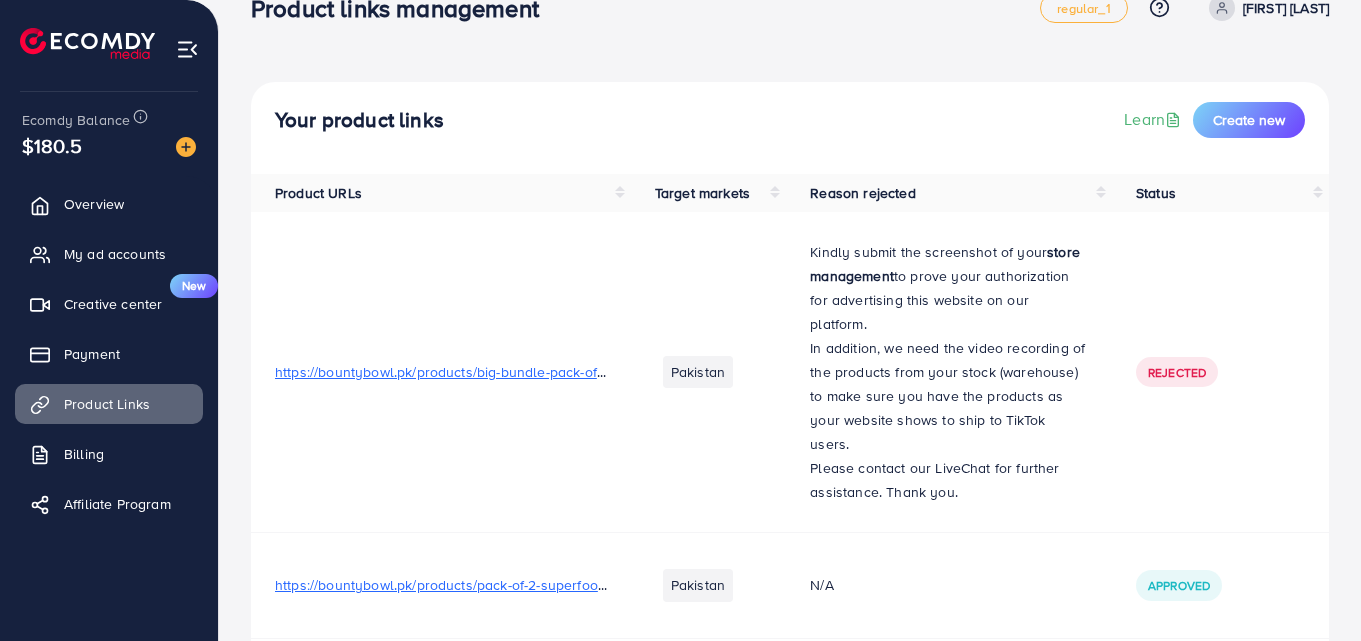 scroll, scrollTop: 82, scrollLeft: 0, axis: vertical 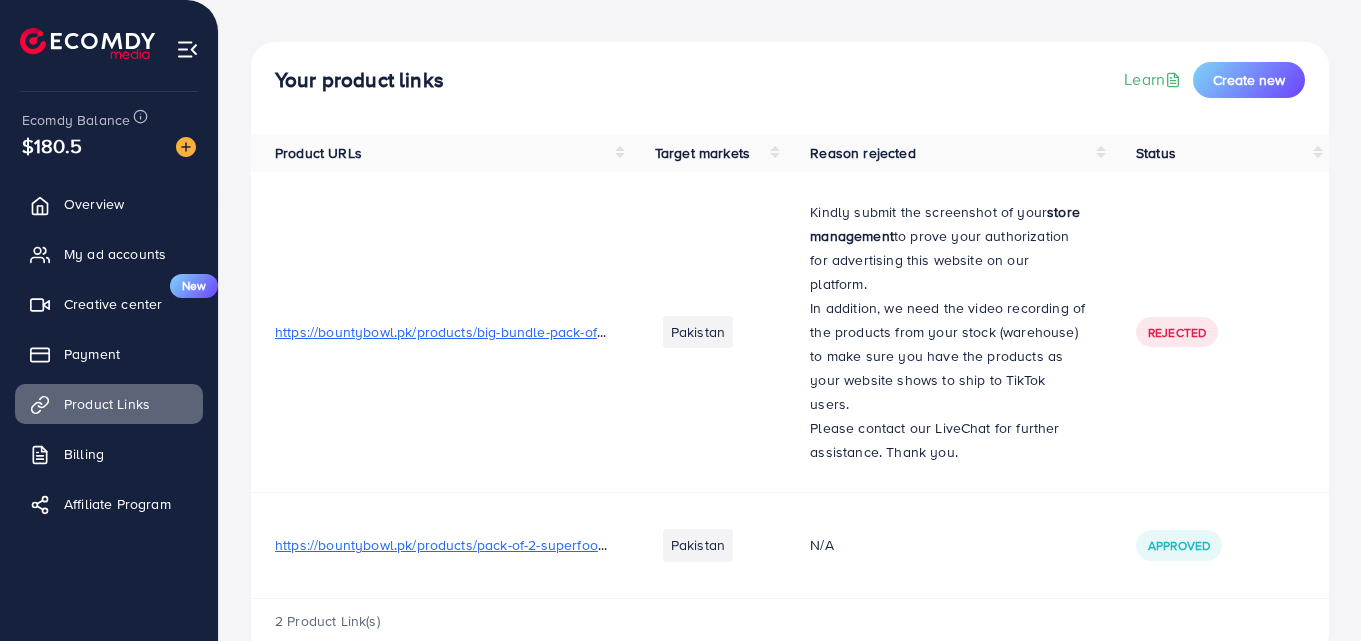 click on "Rejected" at bounding box center [1177, 332] 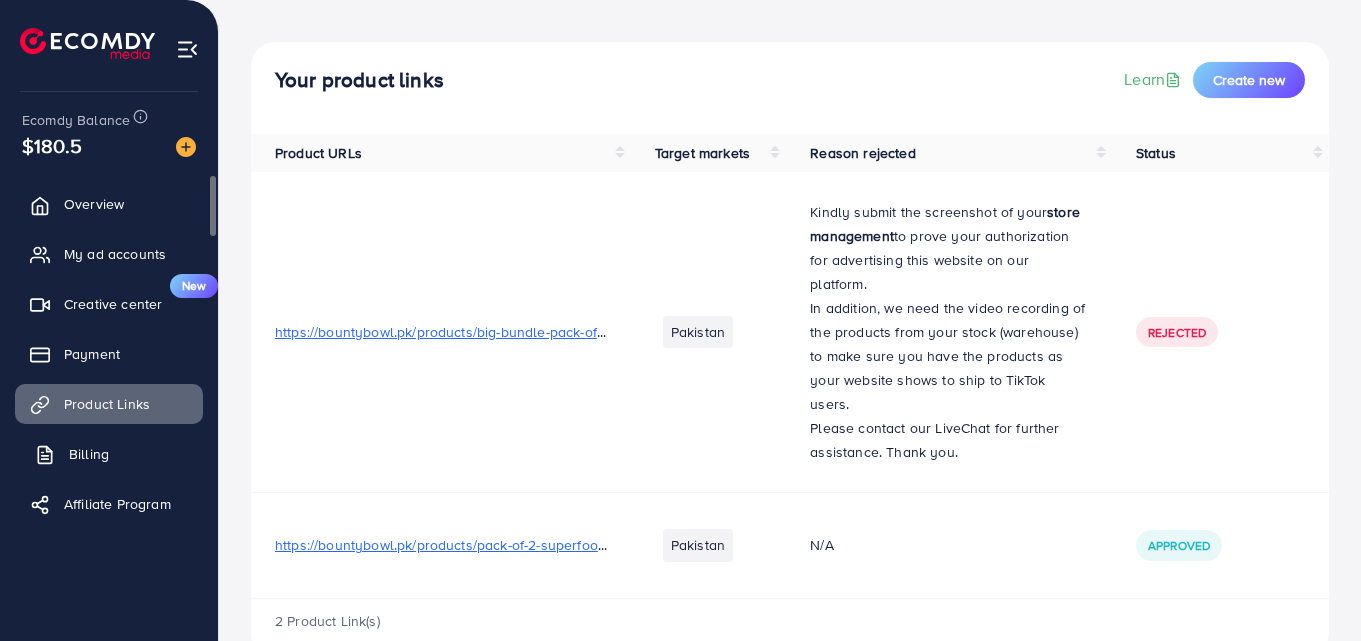 click on "Billing" at bounding box center (109, 454) 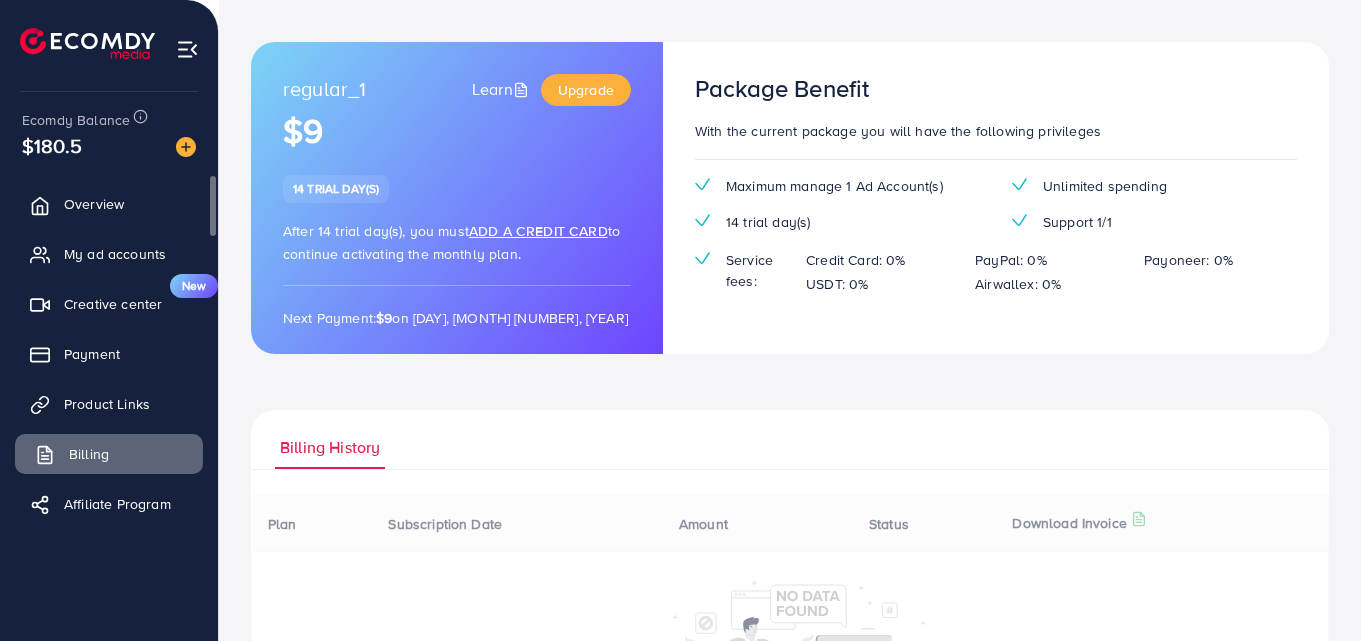 scroll, scrollTop: 0, scrollLeft: 0, axis: both 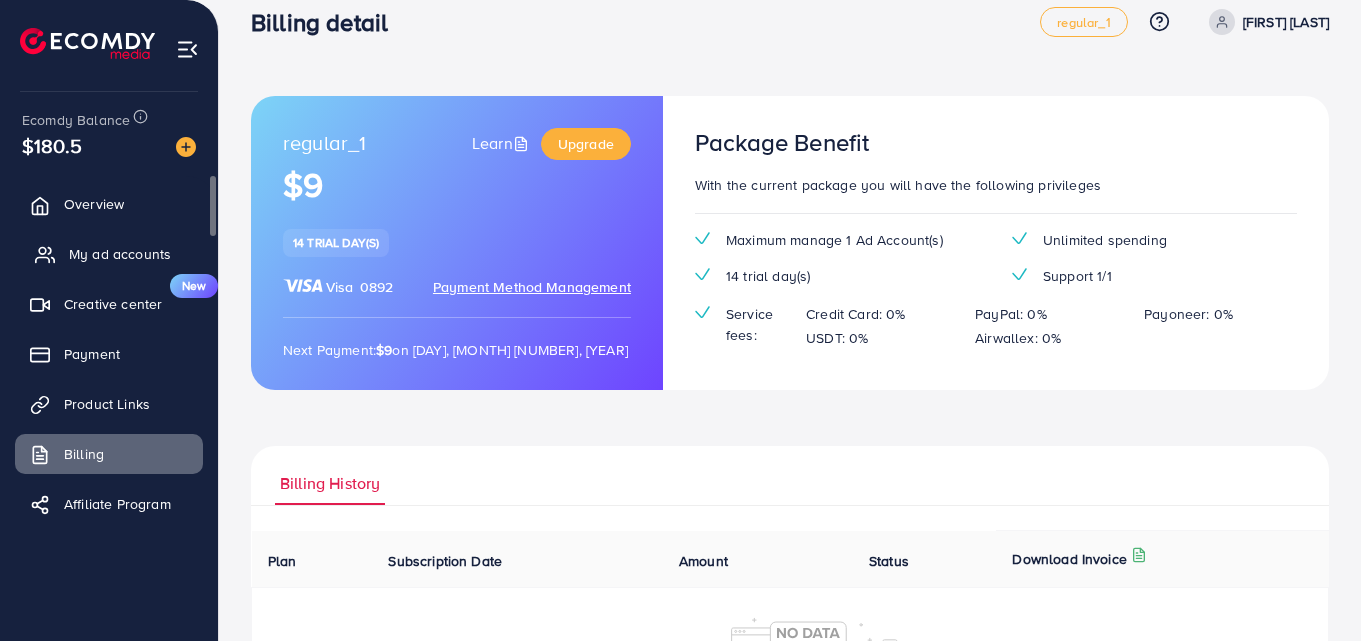 click on "My ad accounts" at bounding box center (120, 254) 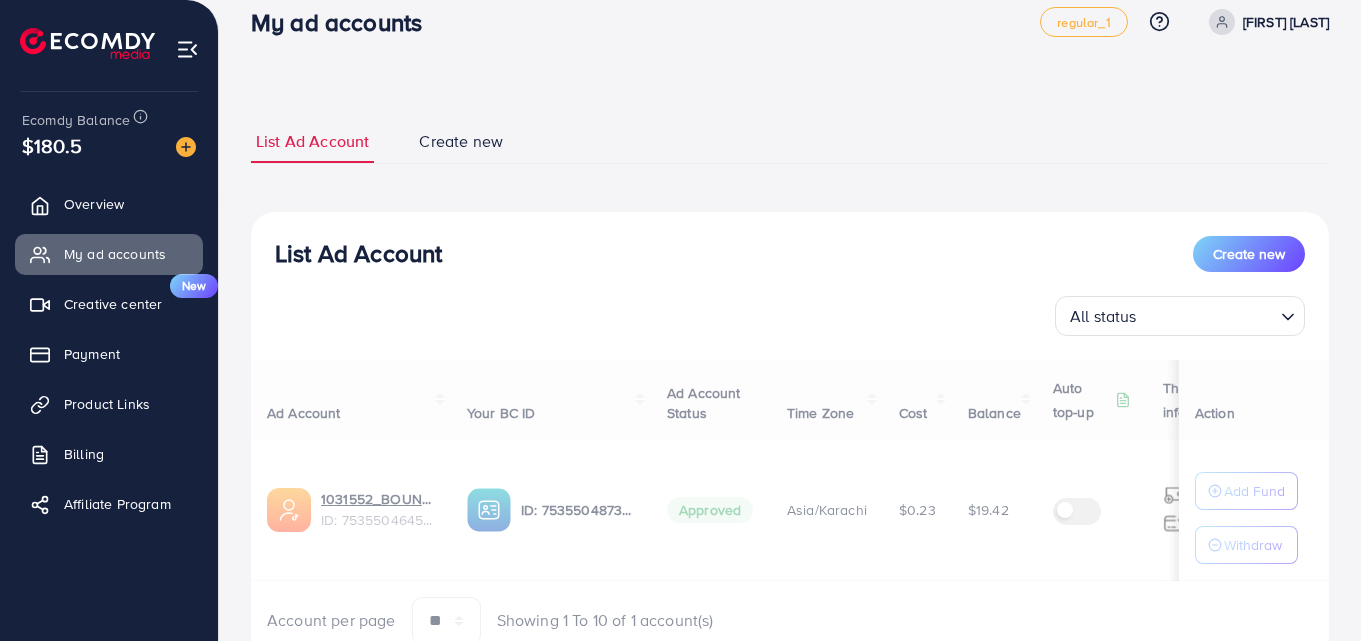 scroll, scrollTop: 0, scrollLeft: 0, axis: both 